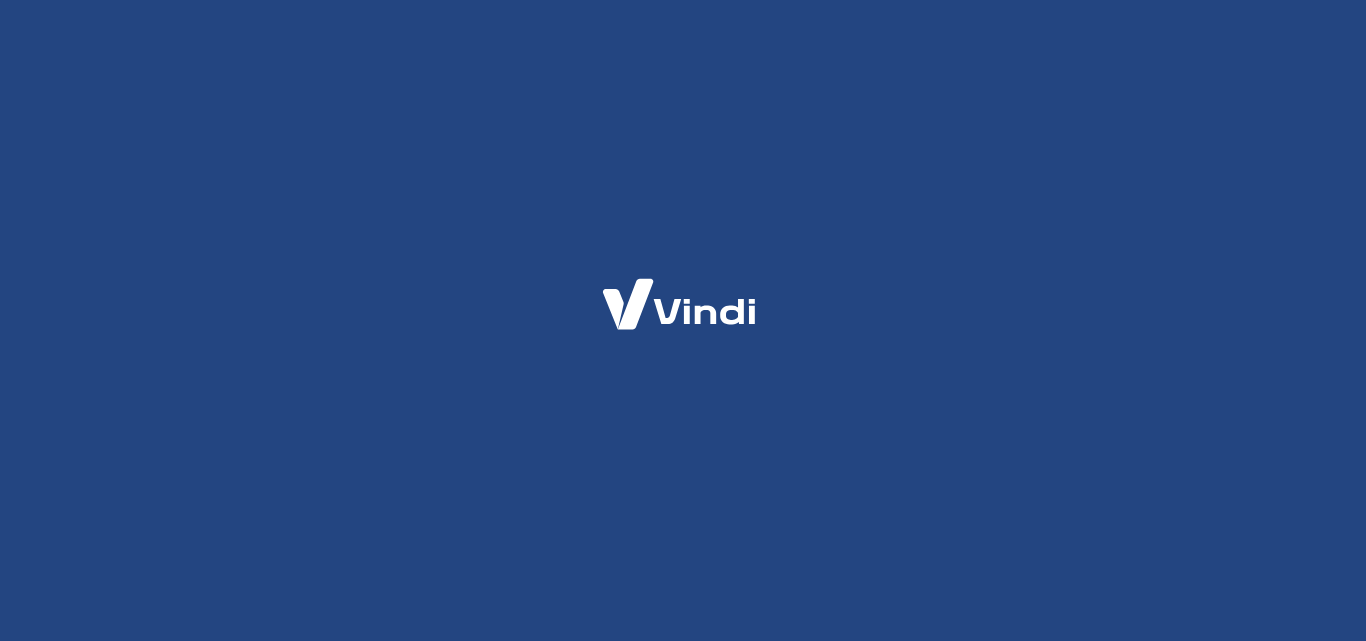 scroll, scrollTop: 0, scrollLeft: 0, axis: both 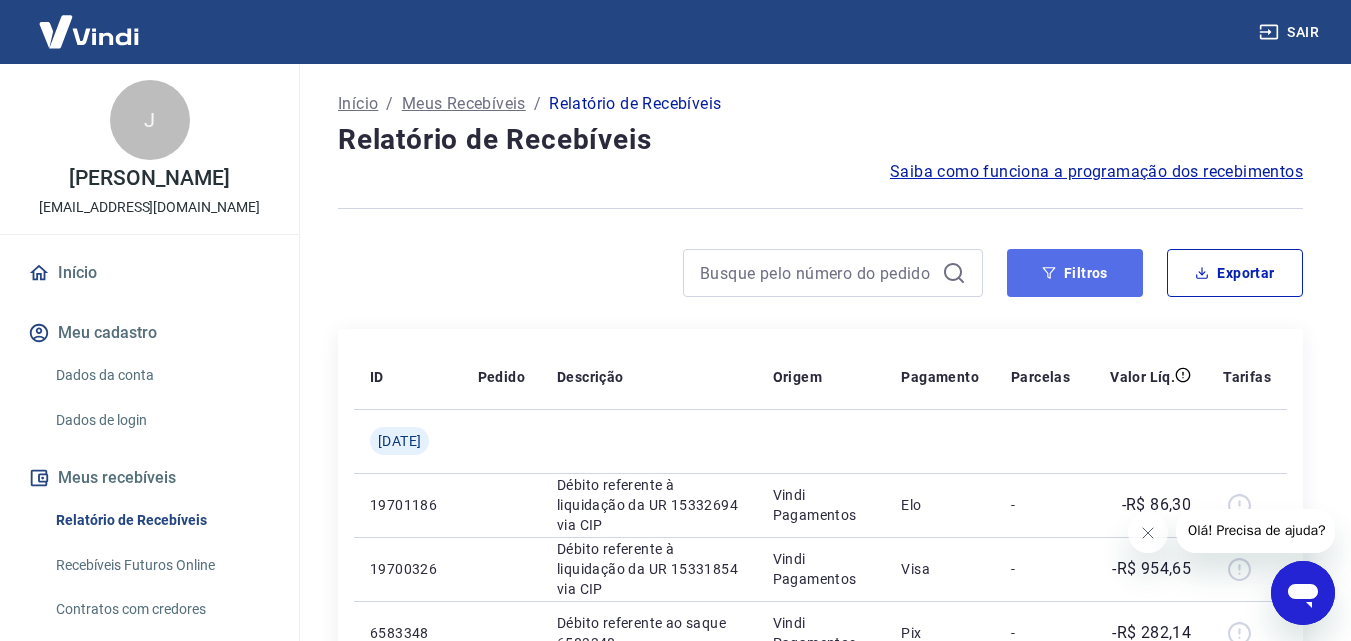 click on "Filtros" at bounding box center (1075, 273) 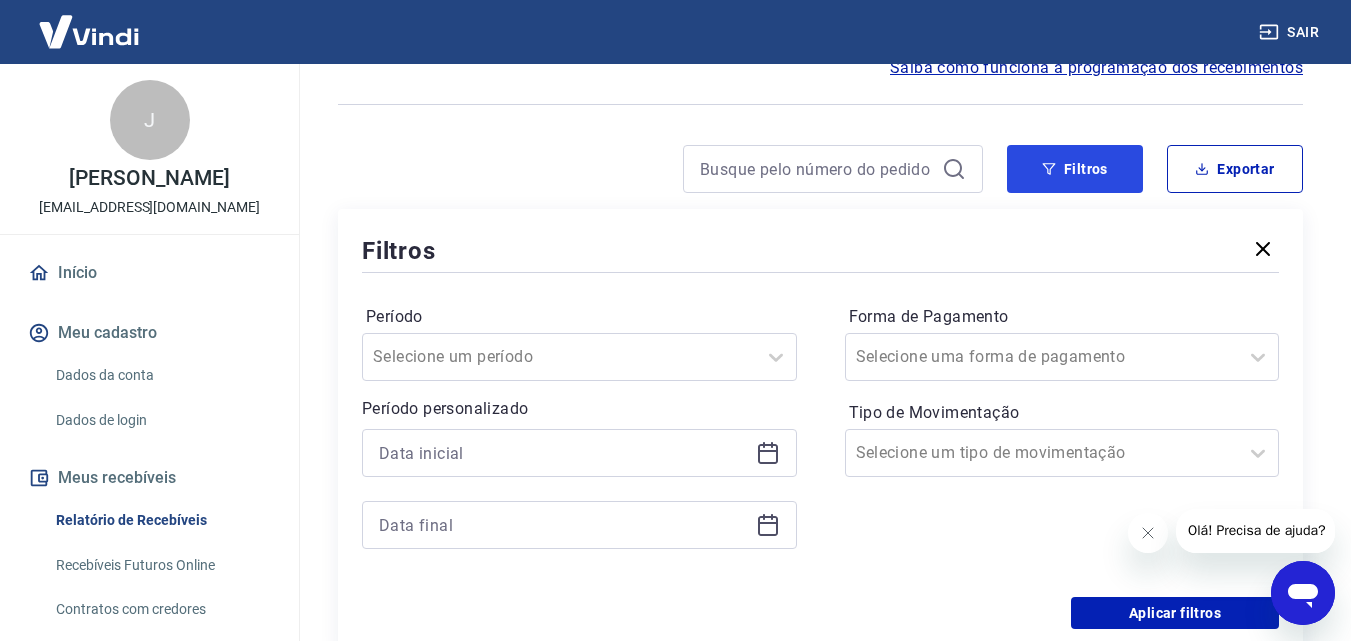 scroll, scrollTop: 167, scrollLeft: 0, axis: vertical 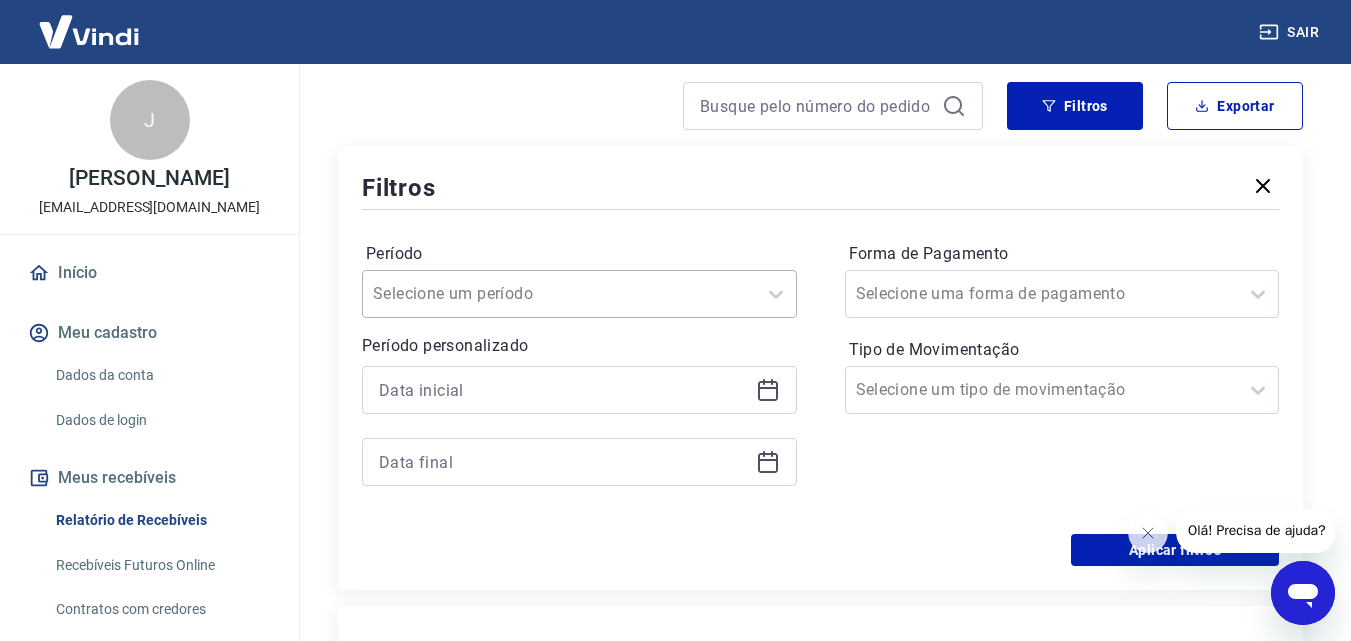 click at bounding box center (559, 294) 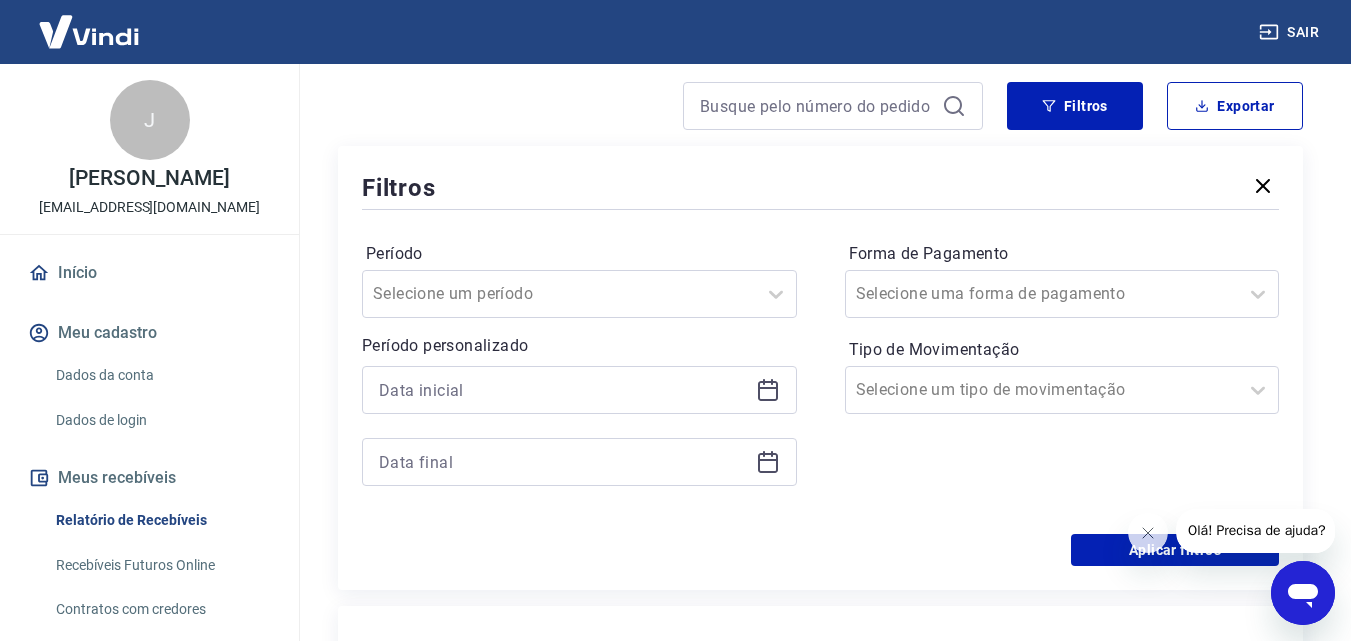 click on "Filtros" at bounding box center (820, 187) 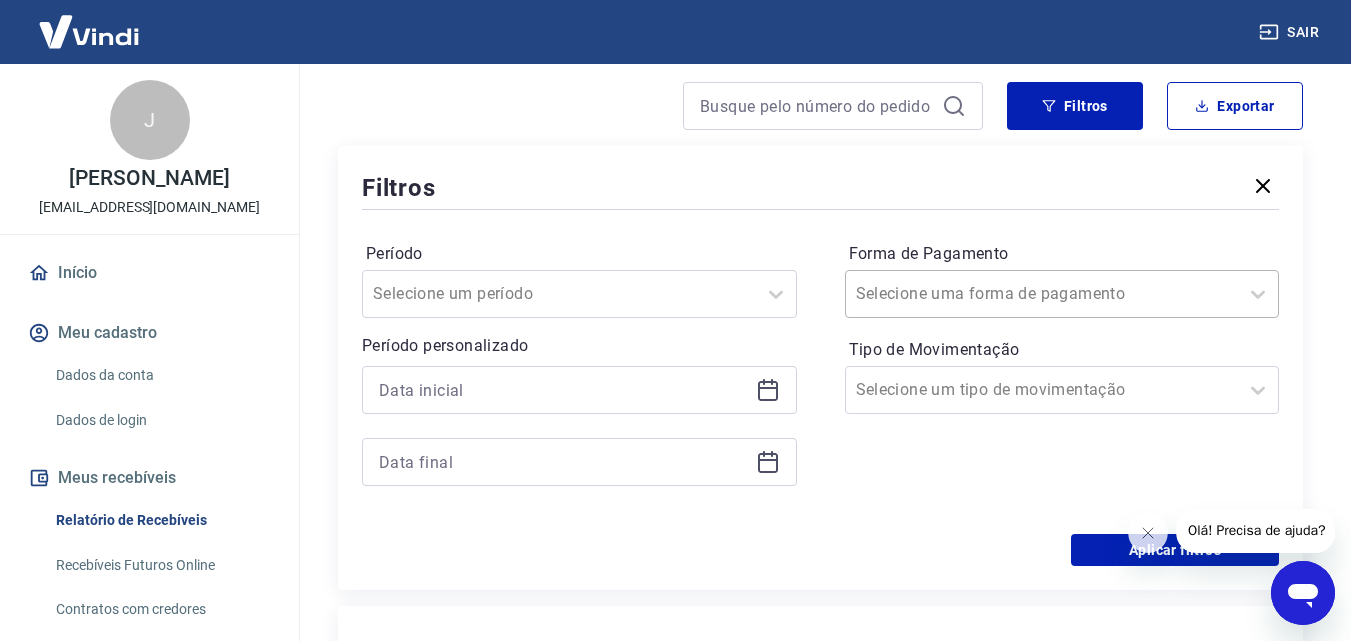 click on "Selecione uma forma de pagamento" at bounding box center (1062, 294) 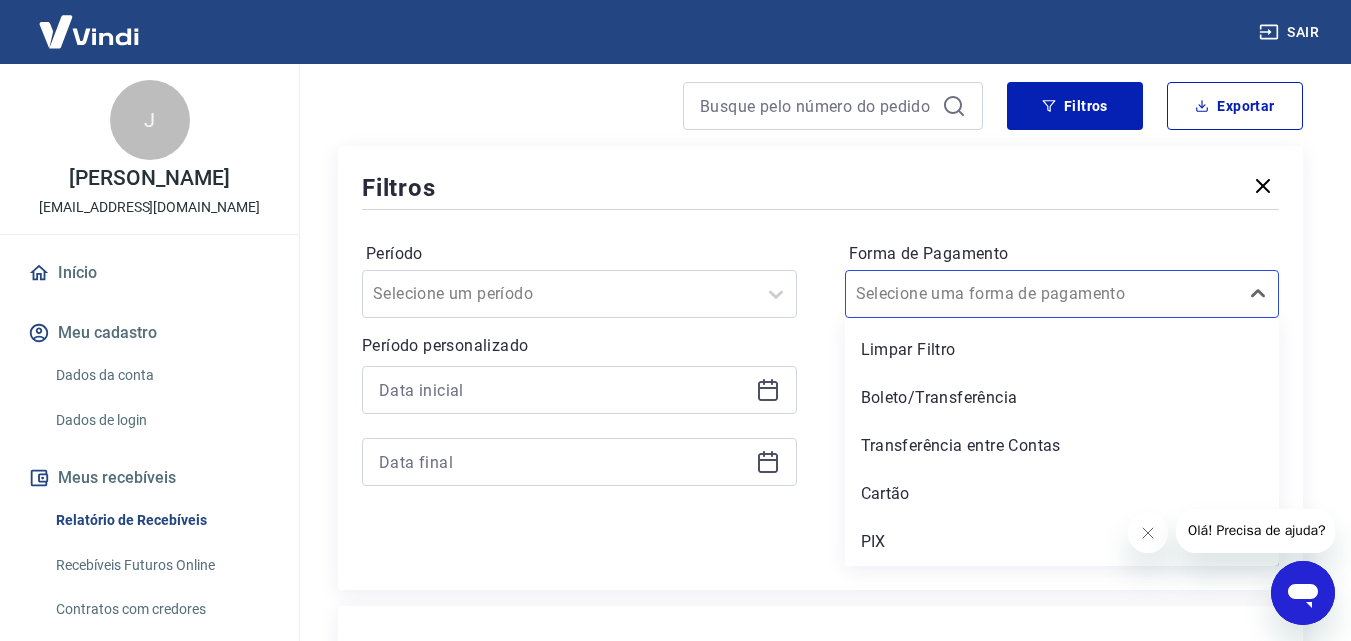 drag, startPoint x: 896, startPoint y: 505, endPoint x: 737, endPoint y: 441, distance: 171.3972 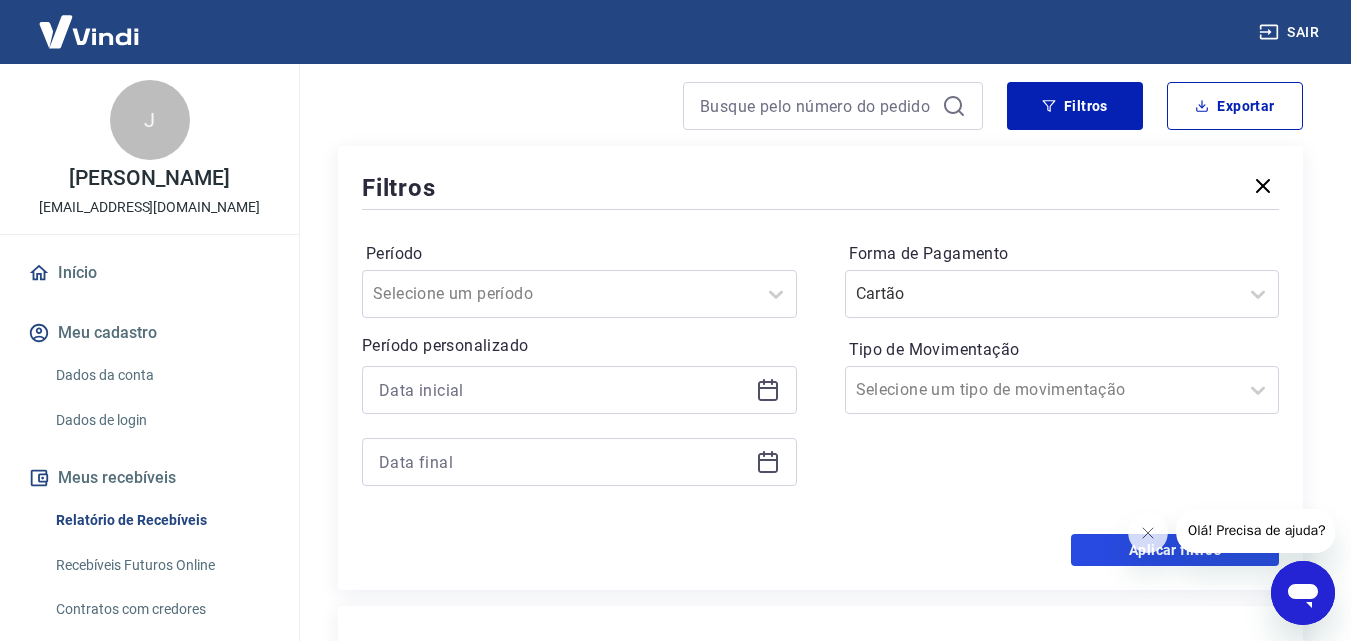 drag, startPoint x: 1084, startPoint y: 542, endPoint x: 381, endPoint y: 32, distance: 868.50964 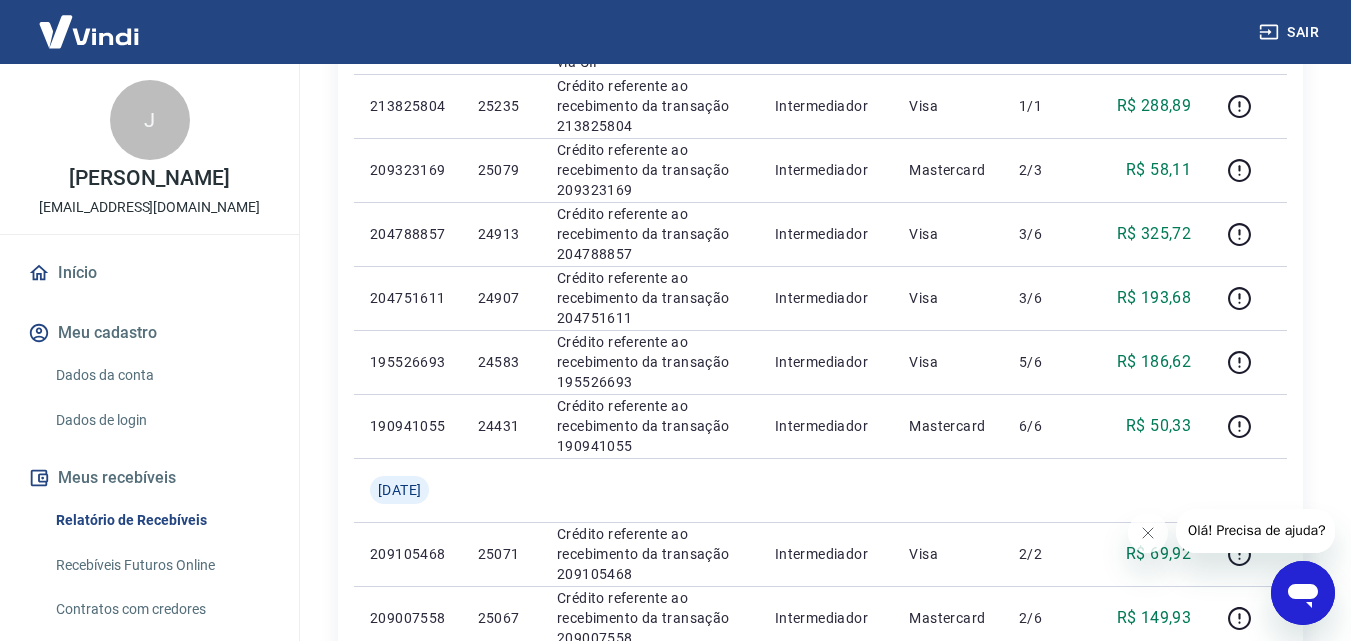scroll, scrollTop: 1333, scrollLeft: 0, axis: vertical 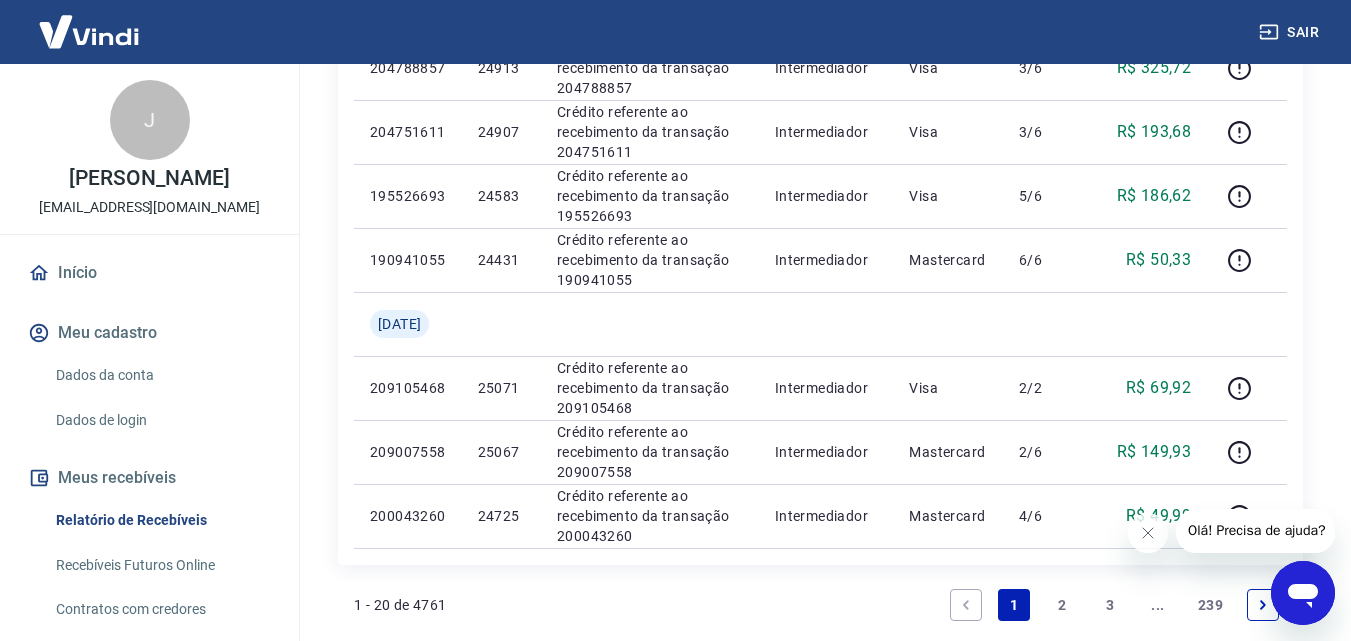 click on "ID Pedido Descrição Origem Pagamento Parcelas Valor Líq. Tarifas [DATE] 19701186 Débito referente à liquidação da UR 15332694 via CIP Vindi Pagamentos Elo - -R$ 86,30 19700326 Débito referente à liquidação da UR 15331854 via CIP Vindi Pagamentos Visa - -R$ 954,65 213964082 25241 Crédito referente ao recebimento da transação 213964082 Intermediador Visa 1/2 R$ 224,12 213929441 25239 Crédito referente ao recebimento da transação 213929441 Intermediador Visa 1/6 R$ 276,57 209525348 25085 Crédito referente ao recebimento da transação 209525348 Intermediador Elo 2/2 R$ 86,30 200310427 24733 Crédito referente ao recebimento da transação 200310427 Intermediador Visa 4/4 R$ 453,96 [DATE] 19681408 Débito referente à liquidação da UR 15315065 via CIP Vindi Pagamentos Visa - -R$ 994,91 19680949 Débito referente à liquidação da UR 15314619 via CIP Vindi Pagamentos Mastercard - -R$ 108,44 19669066 Débito referente à liquidação da UR 15302568 via CIP Vindi Pagamentos - -" at bounding box center (820, -180) 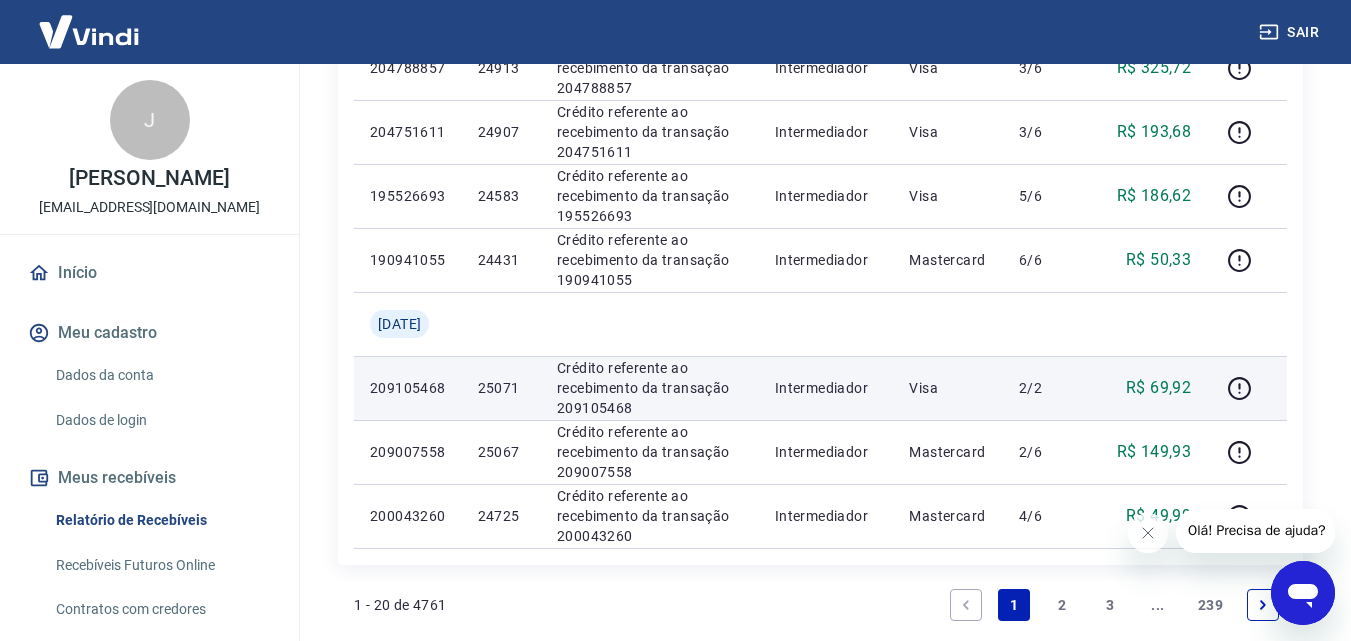 scroll, scrollTop: 1569, scrollLeft: 0, axis: vertical 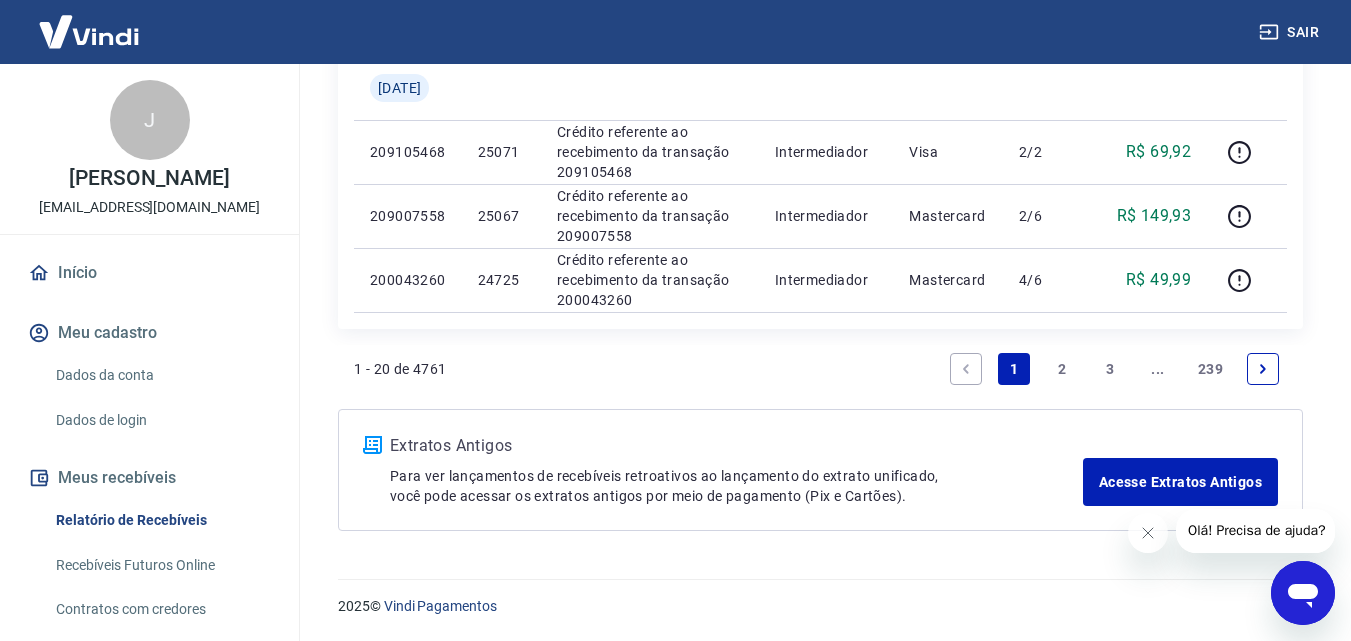 drag, startPoint x: 1064, startPoint y: 367, endPoint x: 873, endPoint y: 354, distance: 191.4419 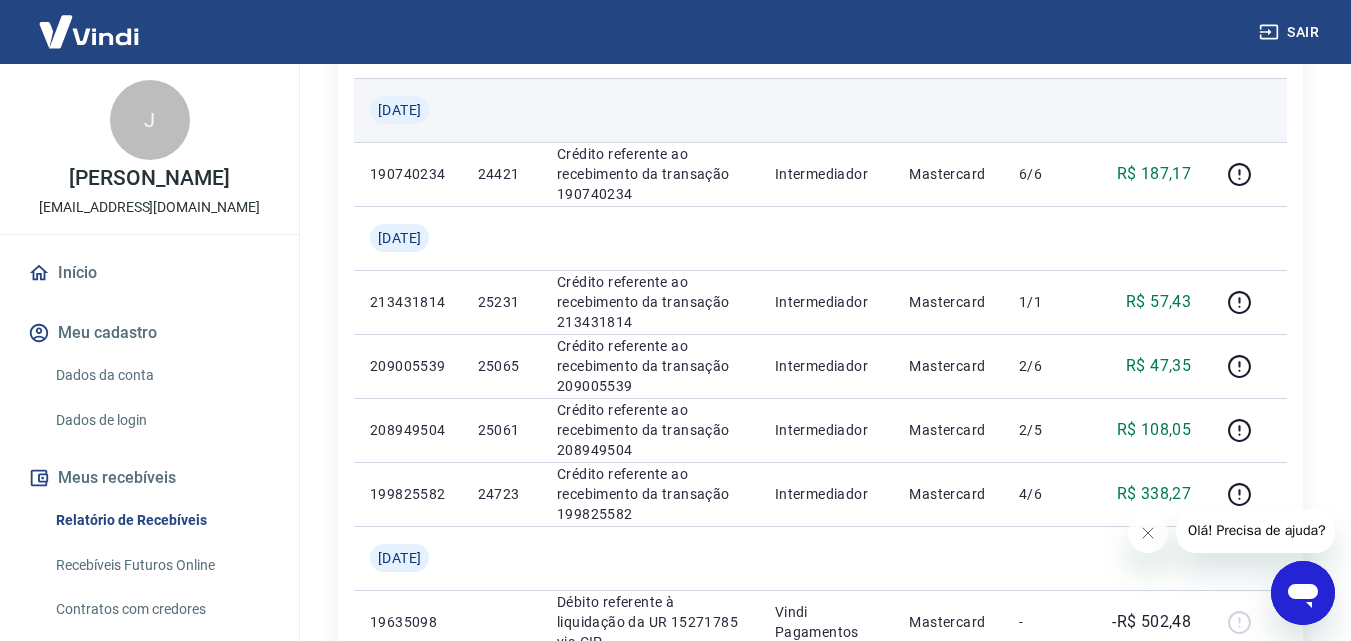 scroll, scrollTop: 333, scrollLeft: 0, axis: vertical 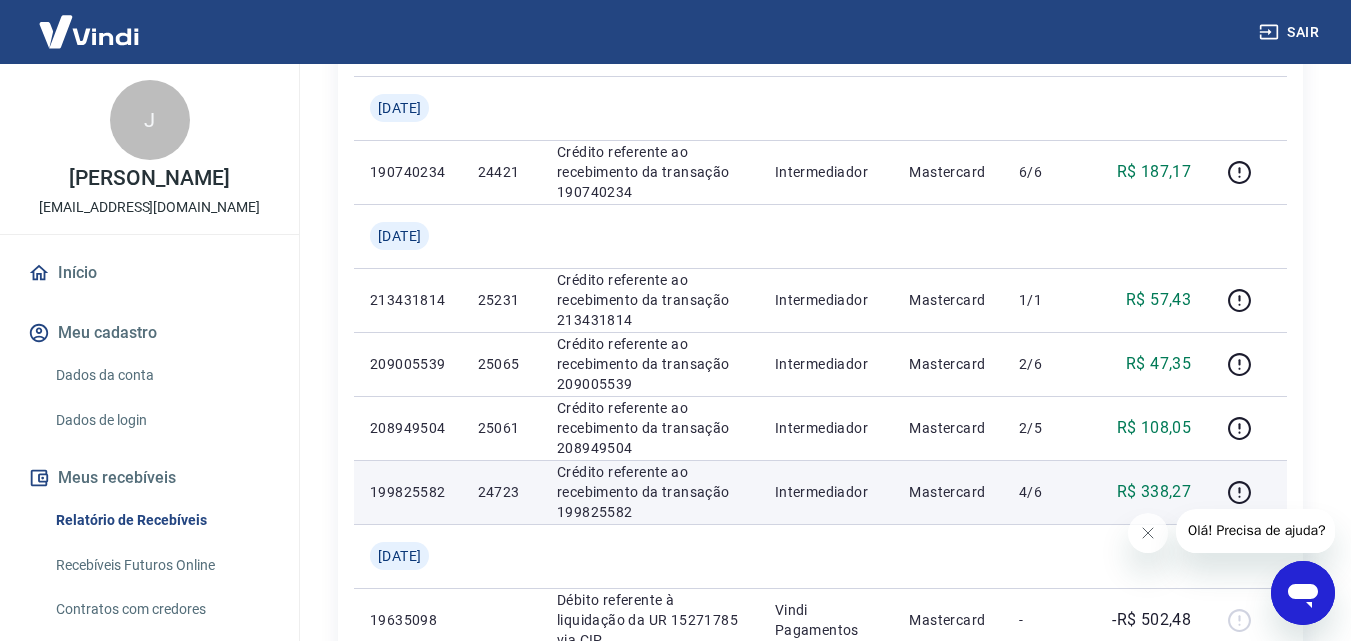 drag, startPoint x: 503, startPoint y: 484, endPoint x: 520, endPoint y: 494, distance: 19.723083 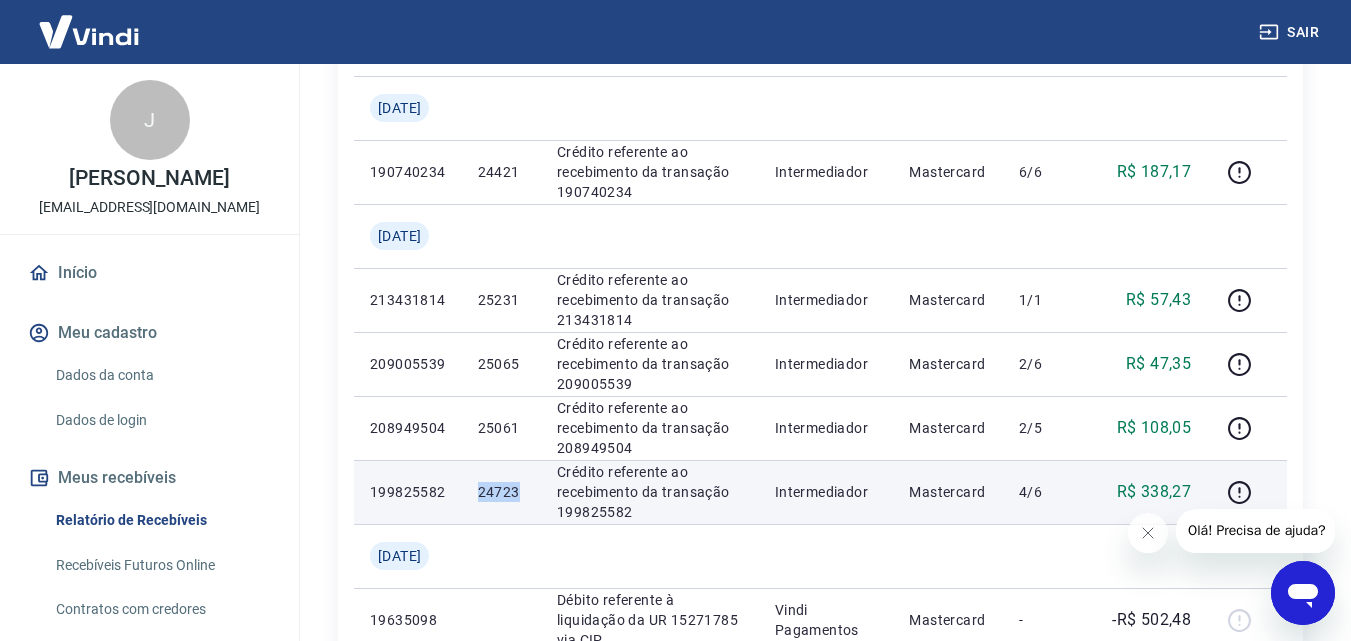 click on "24723" at bounding box center (501, 492) 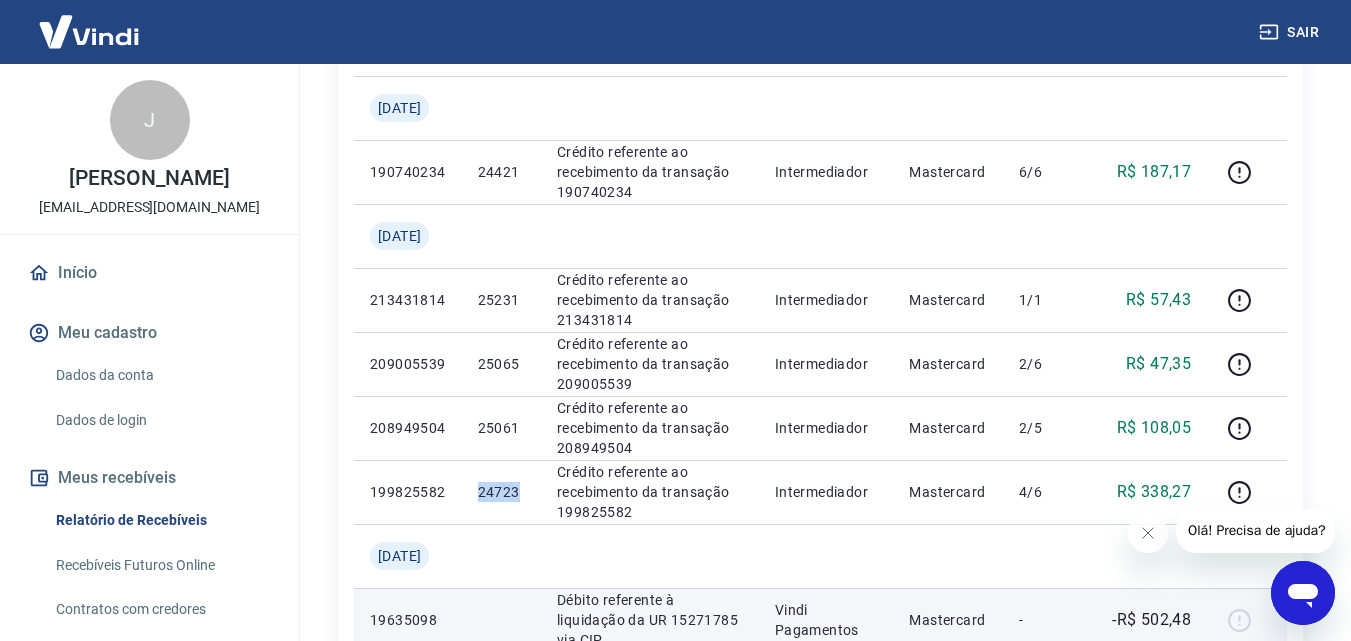 copy on "24723" 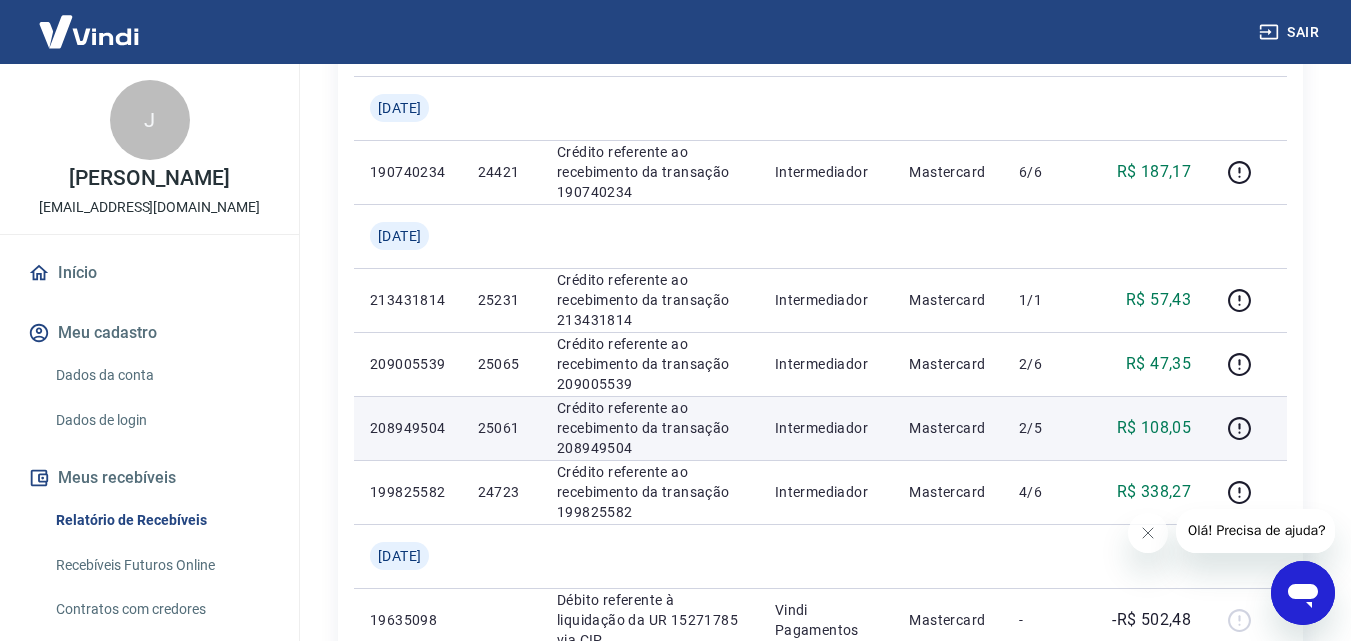 click on "25061" at bounding box center [501, 428] 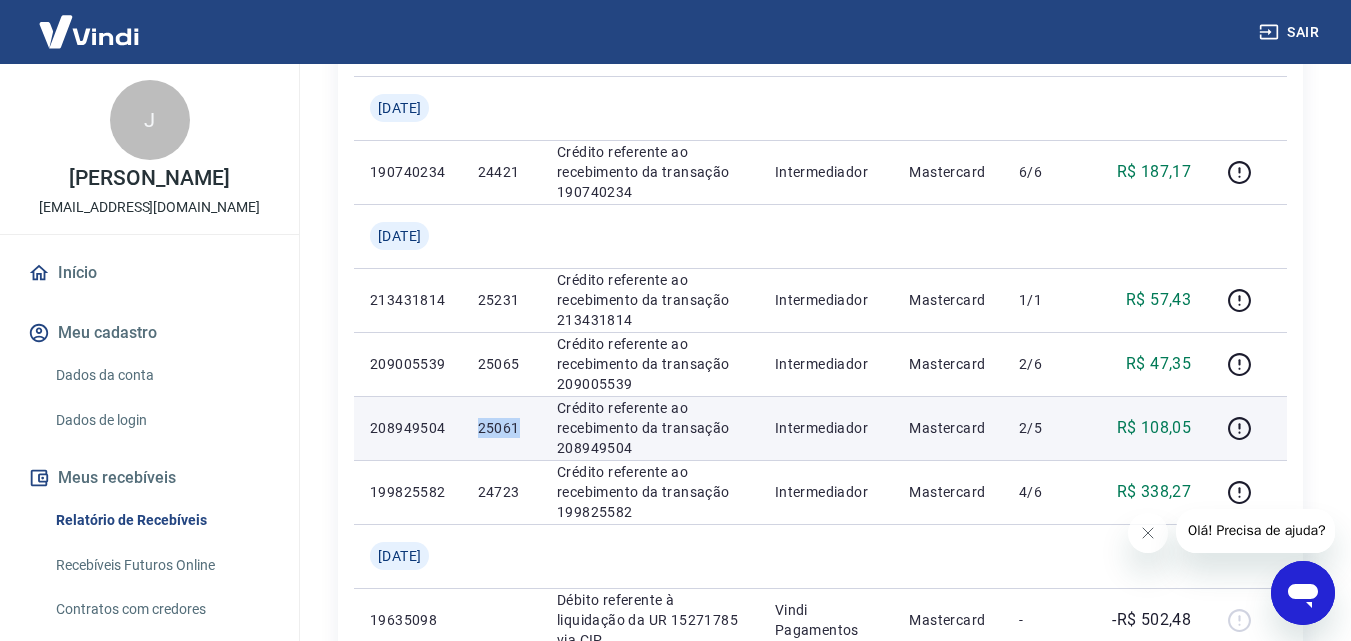 click on "25061" at bounding box center [501, 428] 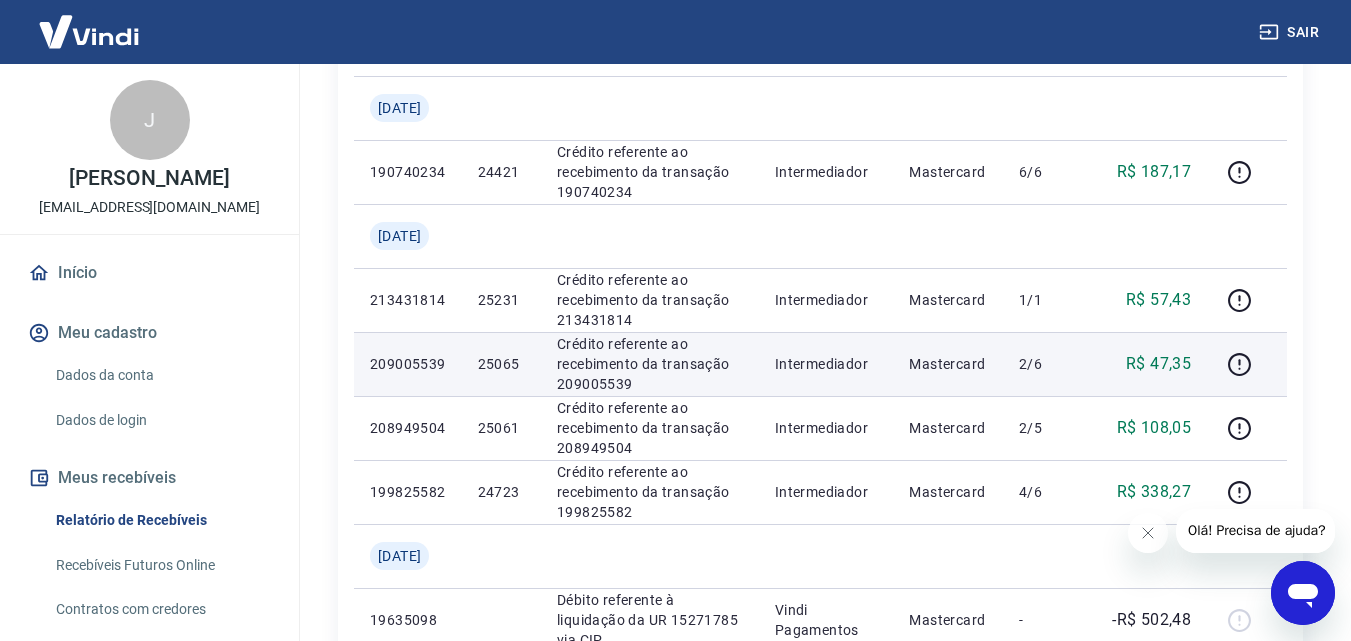 click on "25065" at bounding box center [501, 364] 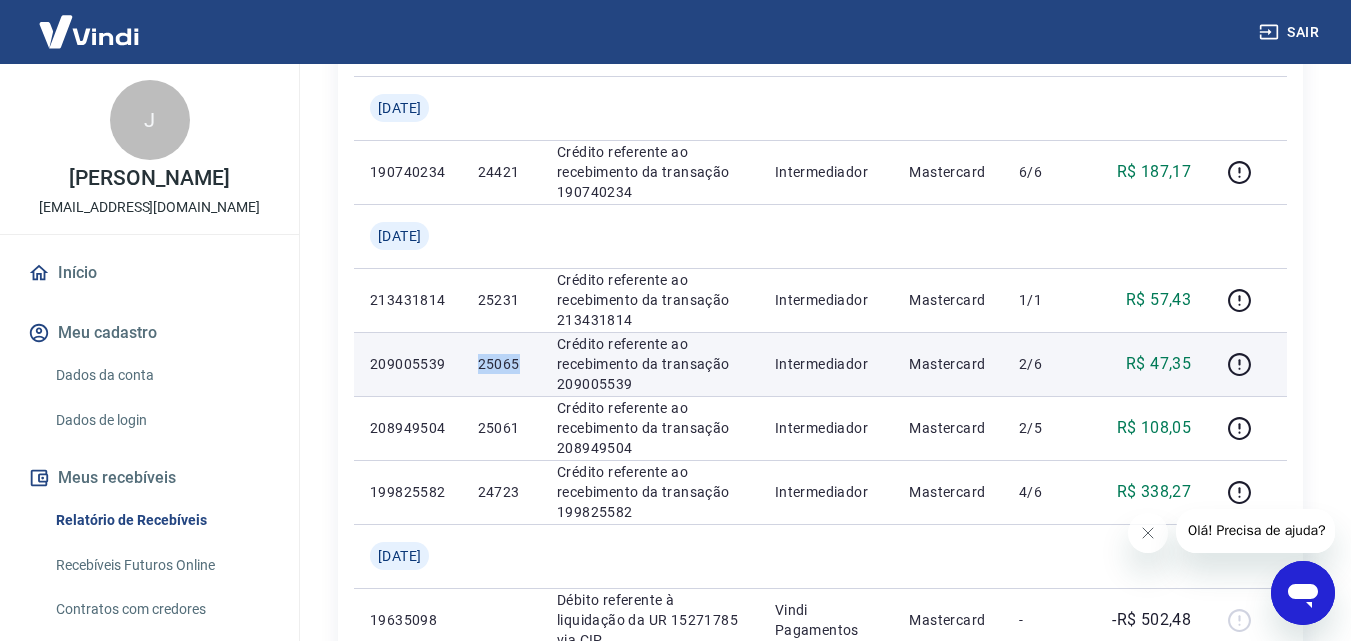 click on "25065" at bounding box center (501, 364) 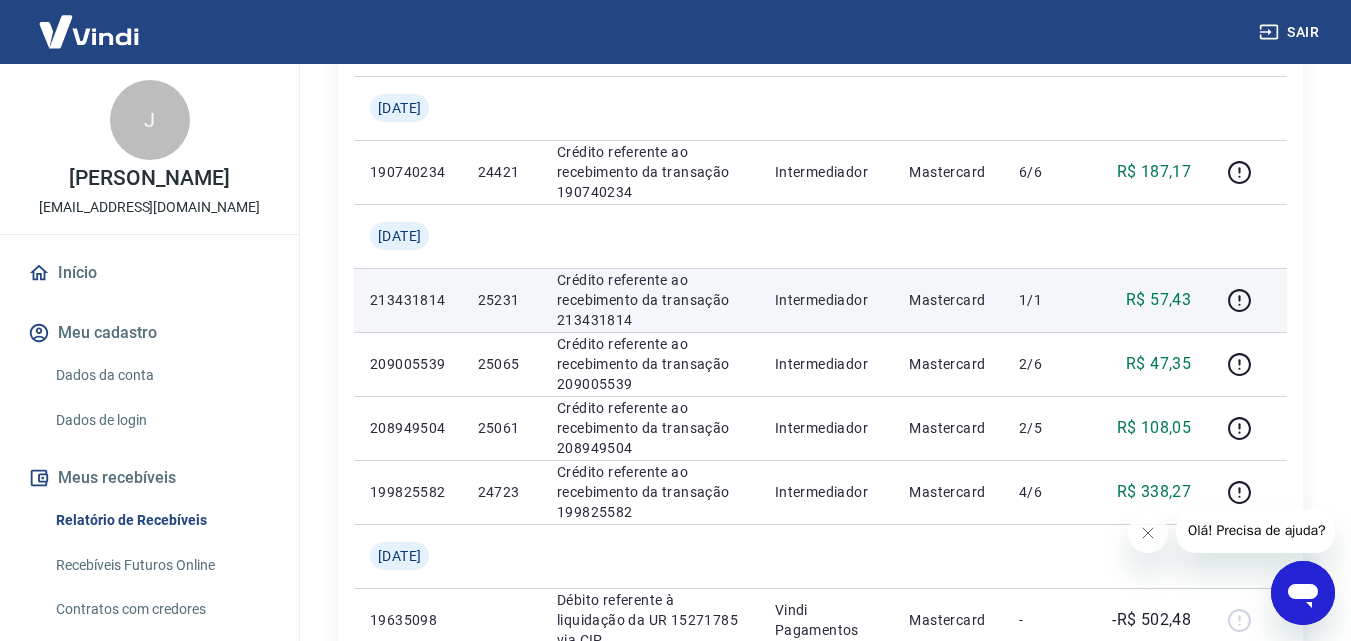 click on "25231" at bounding box center [501, 300] 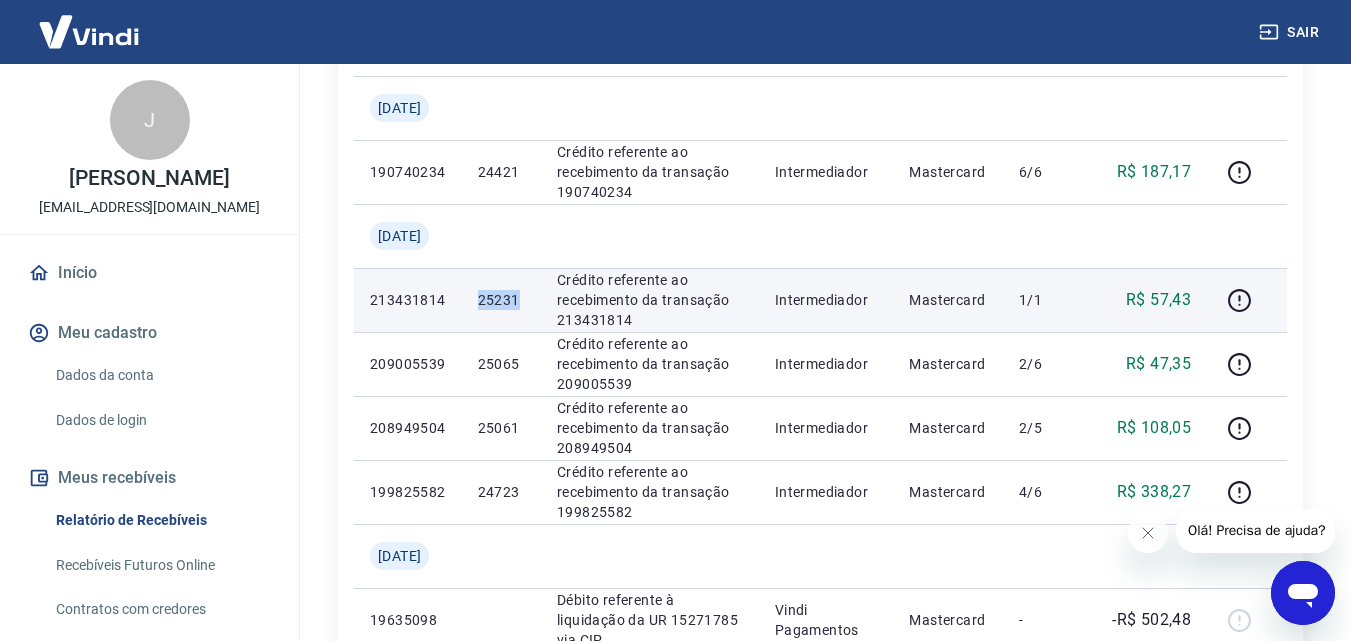 copy on "25231" 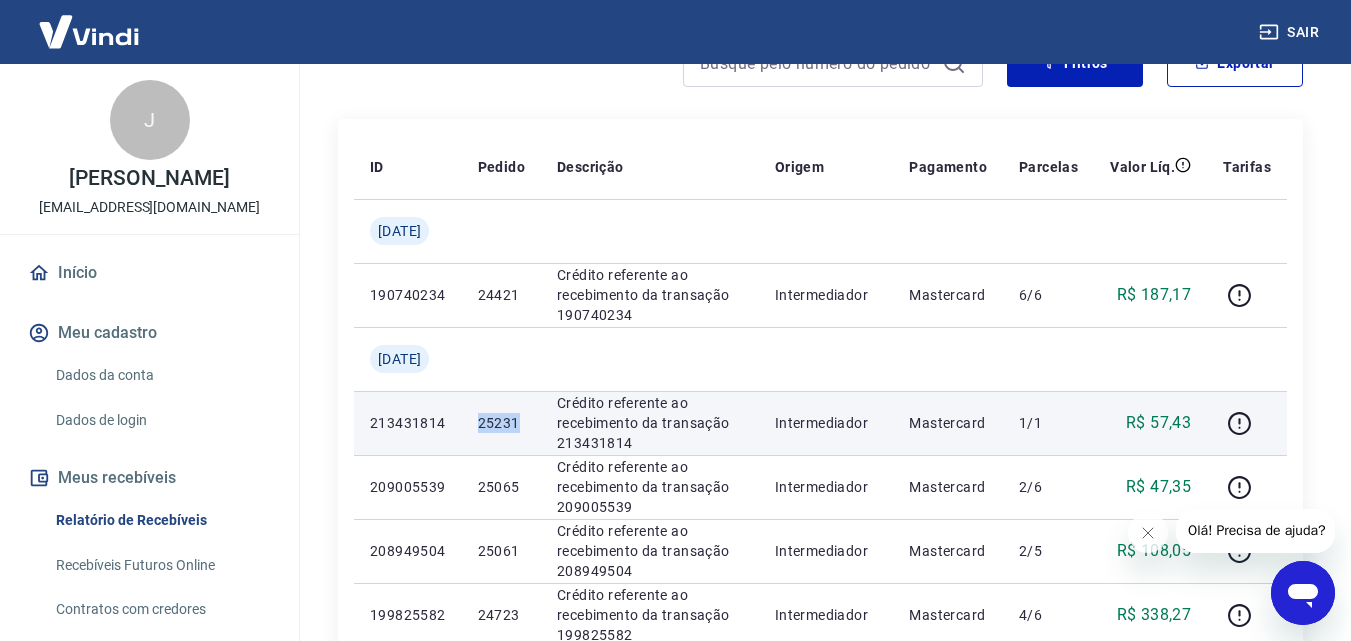scroll, scrollTop: 167, scrollLeft: 0, axis: vertical 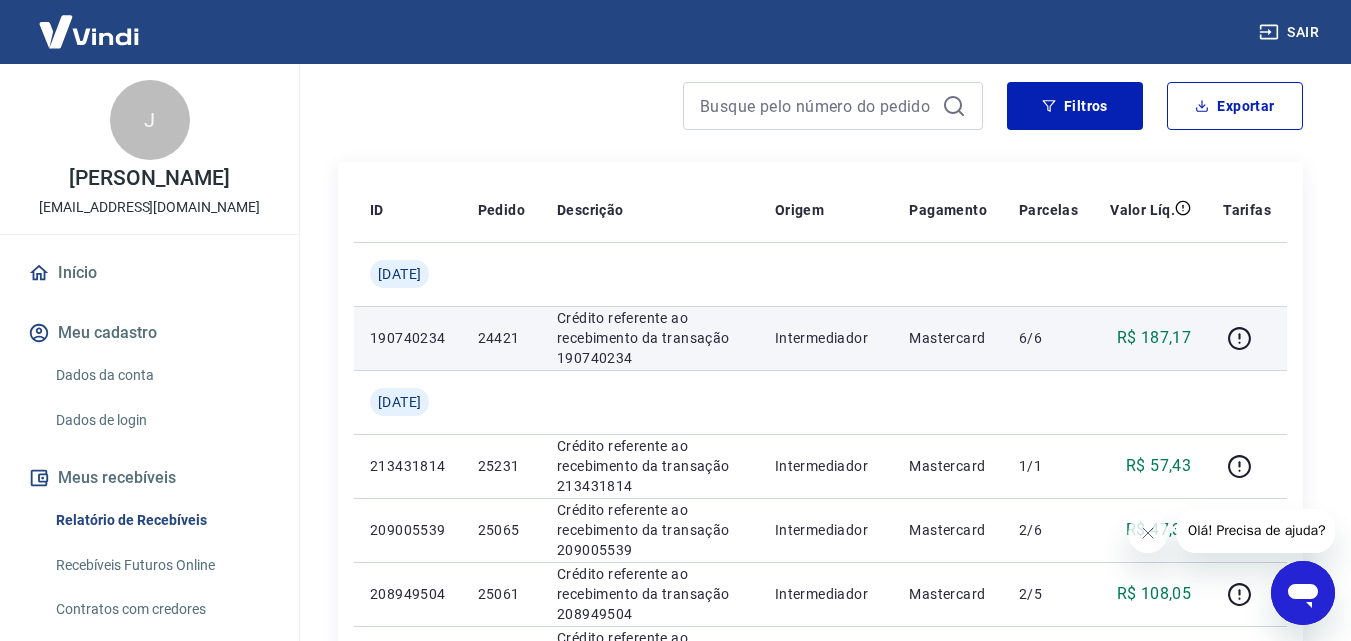 click on "24421" at bounding box center [501, 338] 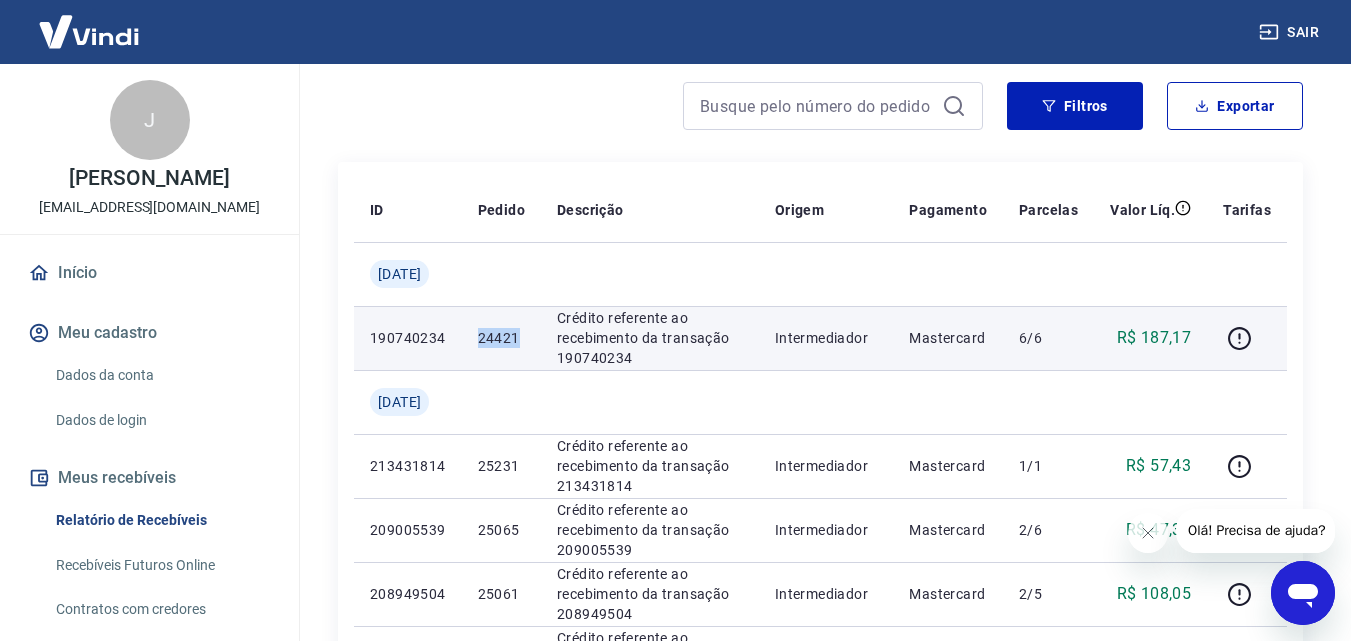 click on "24421" at bounding box center (501, 338) 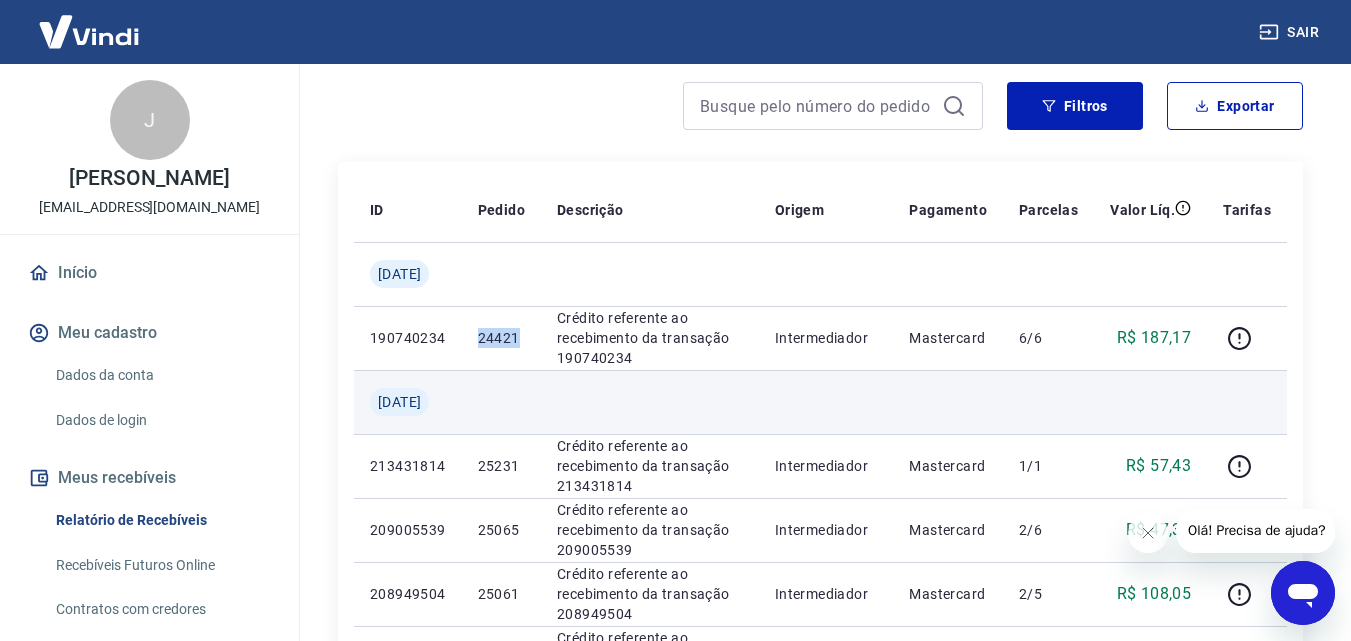 copy on "24421" 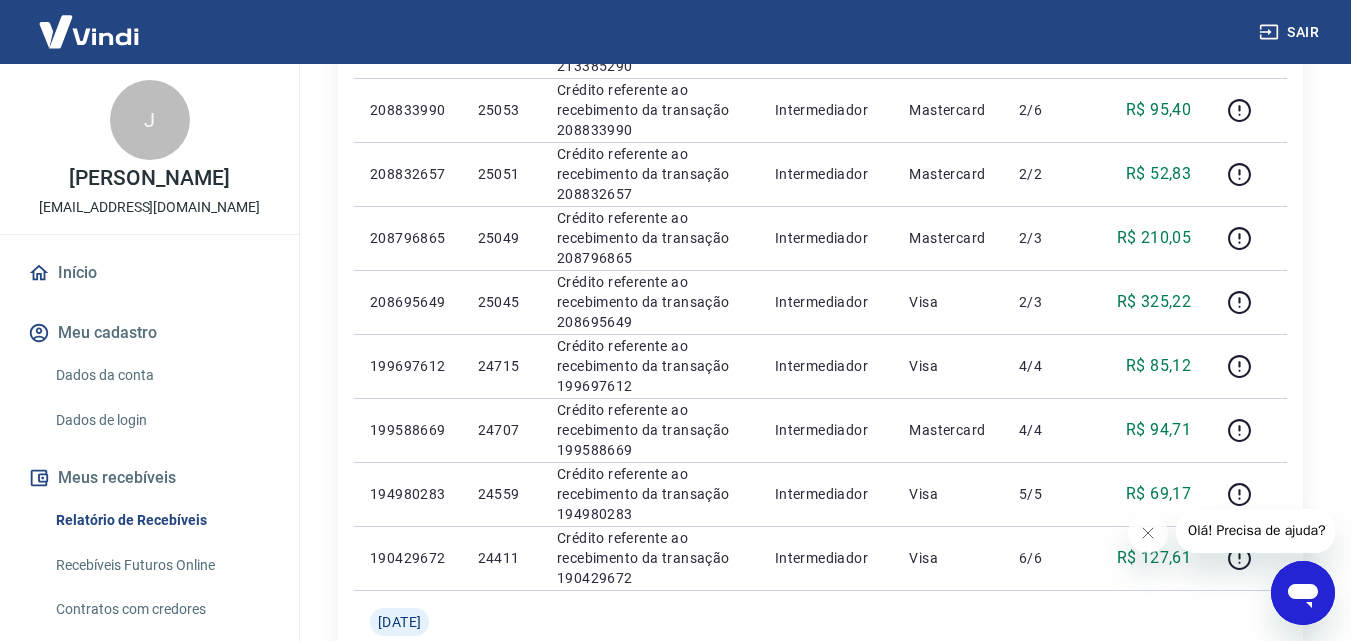 scroll, scrollTop: 1633, scrollLeft: 0, axis: vertical 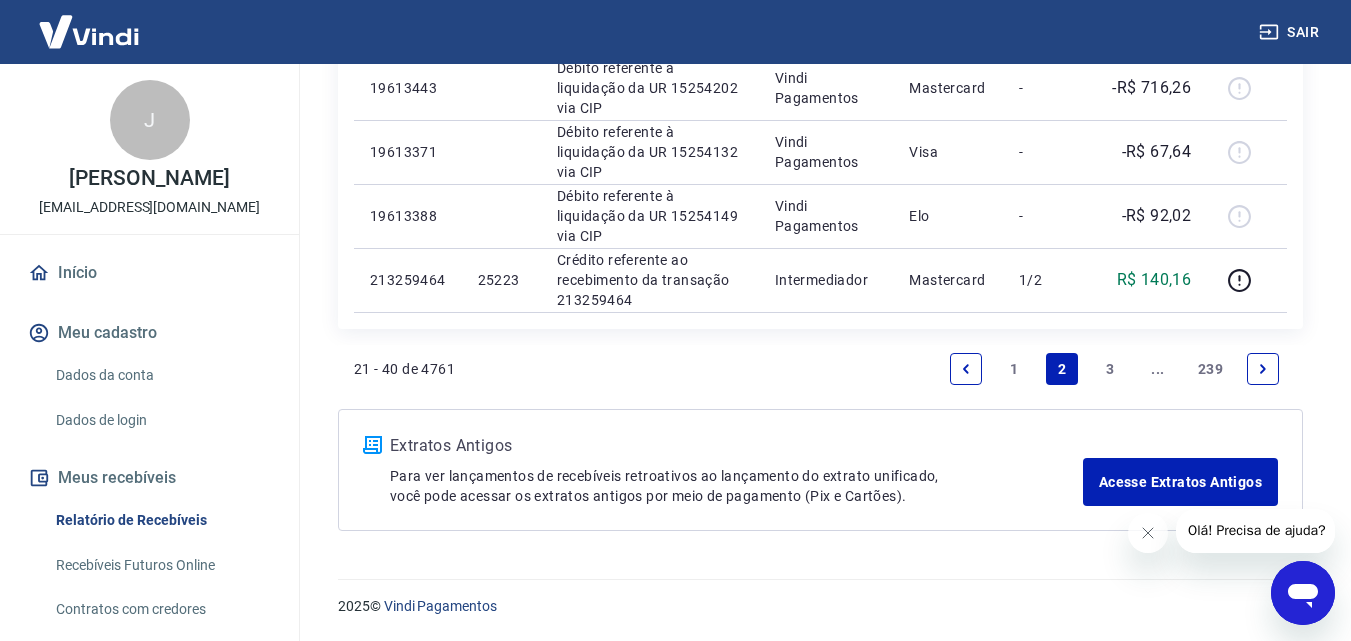 drag, startPoint x: 960, startPoint y: 368, endPoint x: 952, endPoint y: 122, distance: 246.13005 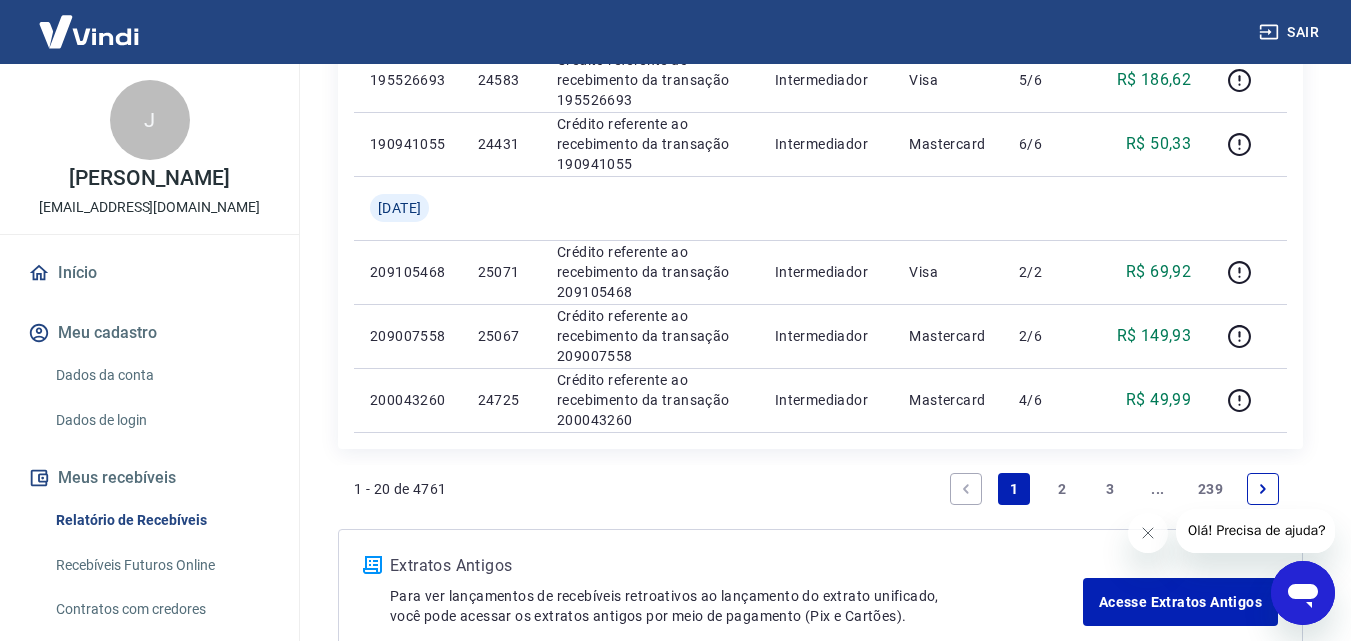 scroll, scrollTop: 1402, scrollLeft: 0, axis: vertical 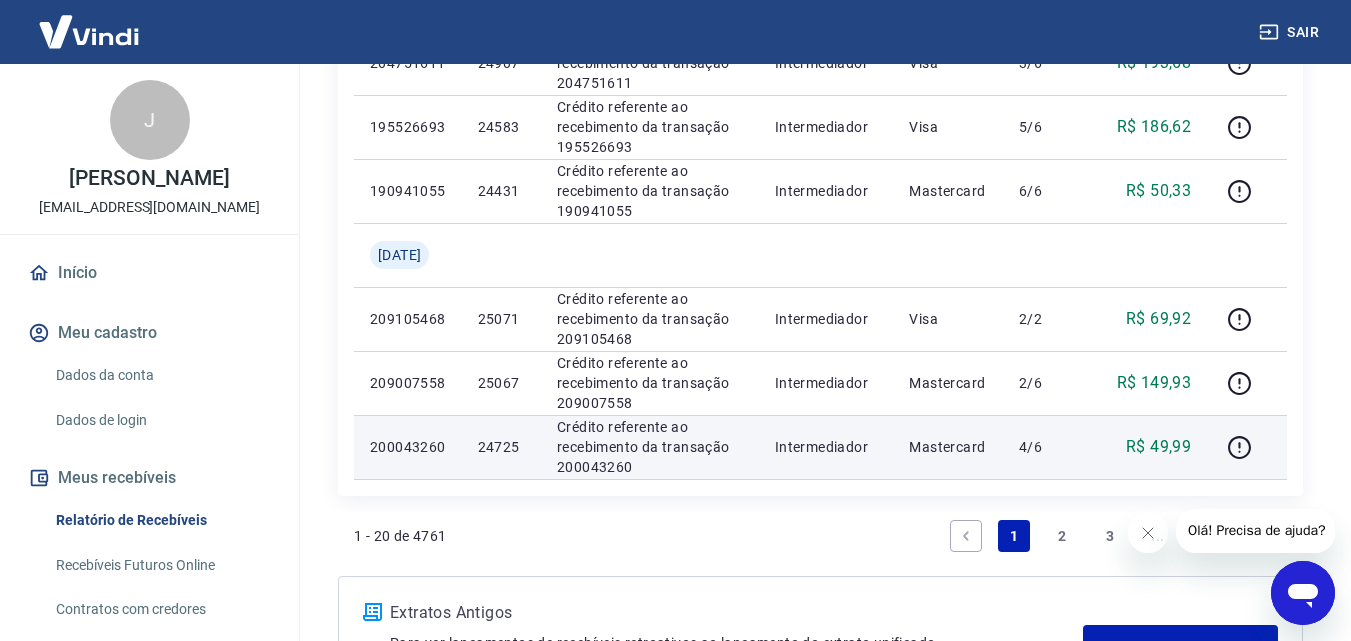 click on "24725" at bounding box center [501, 447] 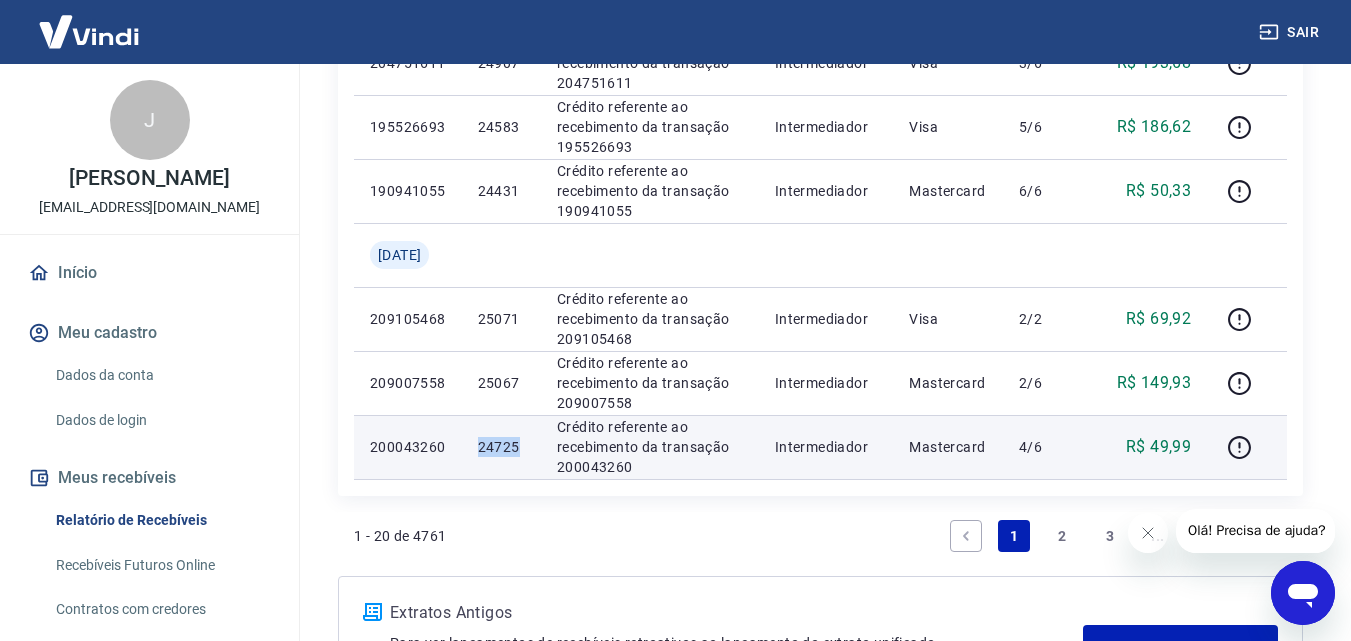 click on "24725" at bounding box center (501, 447) 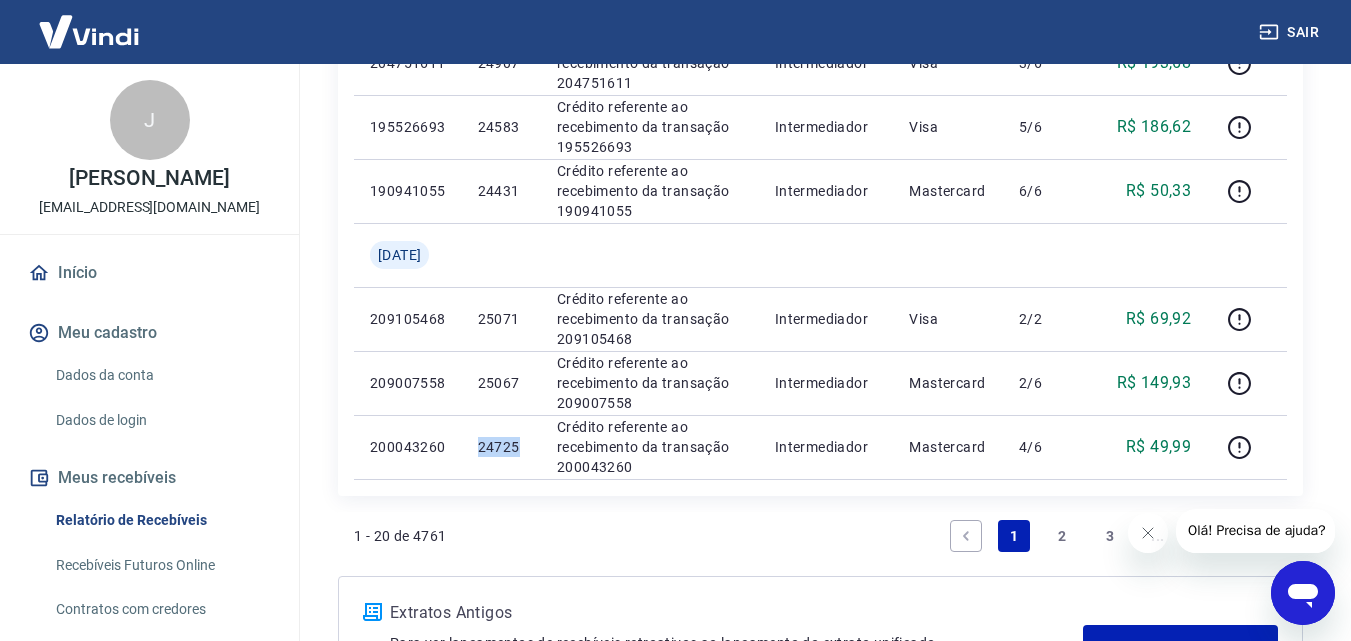 copy on "24725" 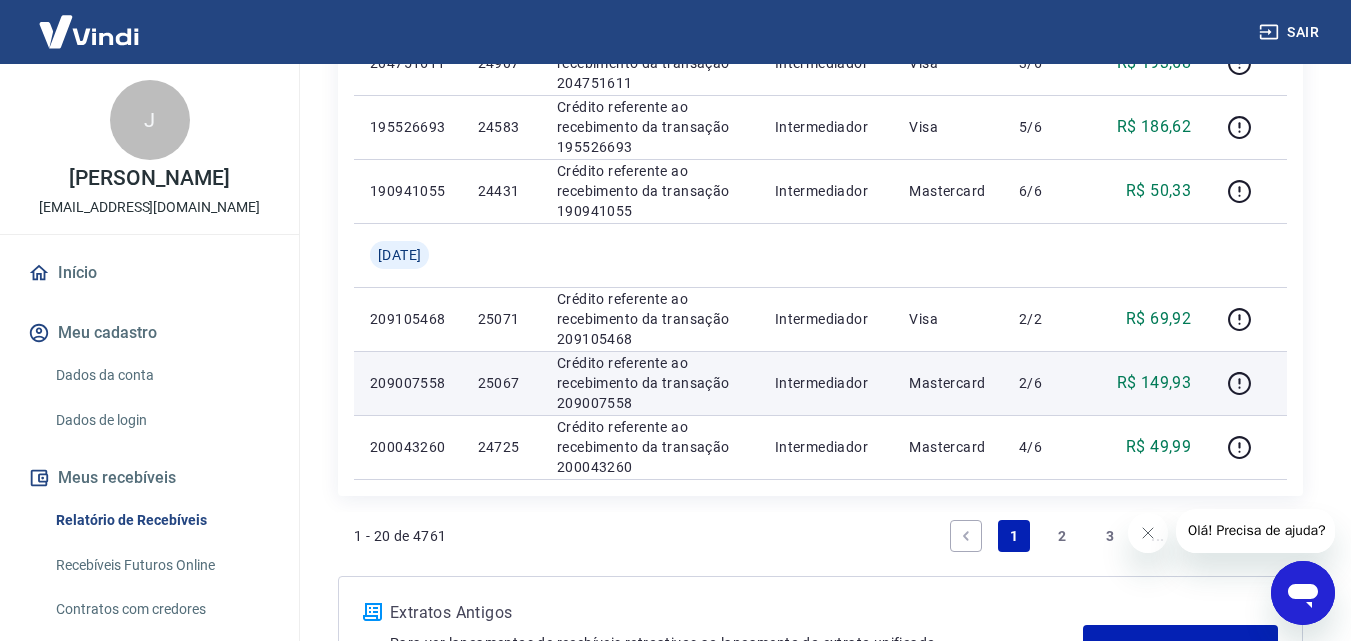 click on "25067" at bounding box center [501, 383] 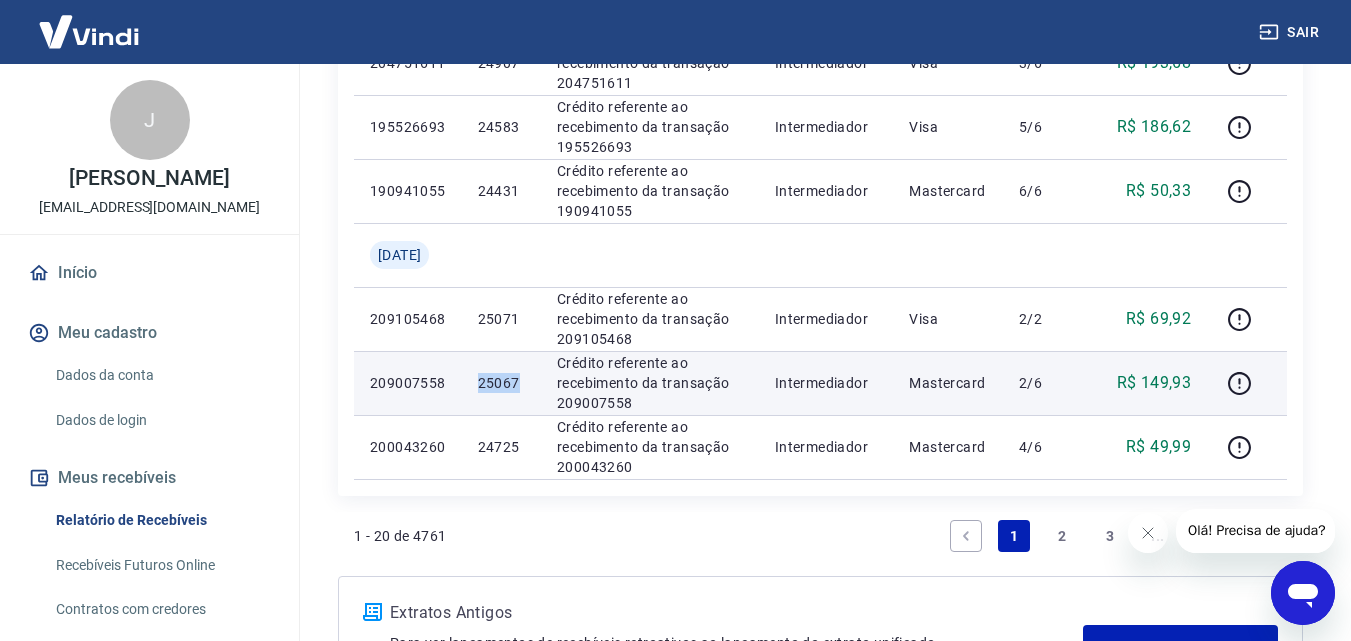 click on "25067" at bounding box center (501, 383) 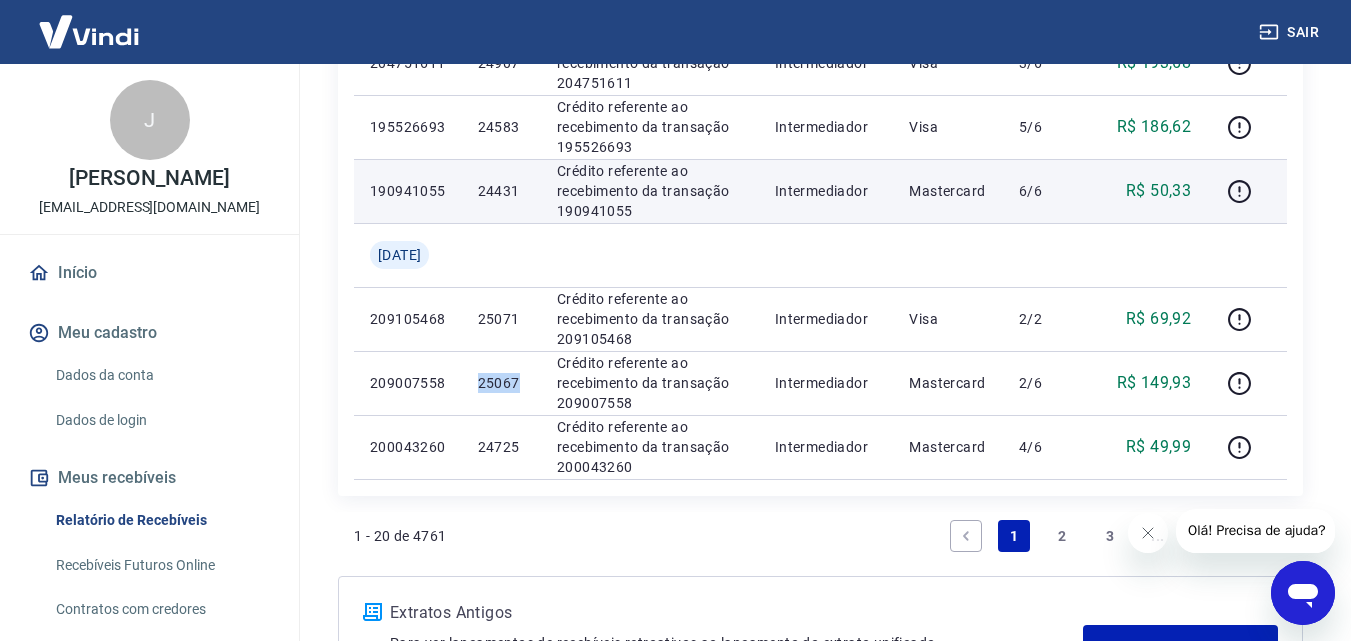 copy on "25067" 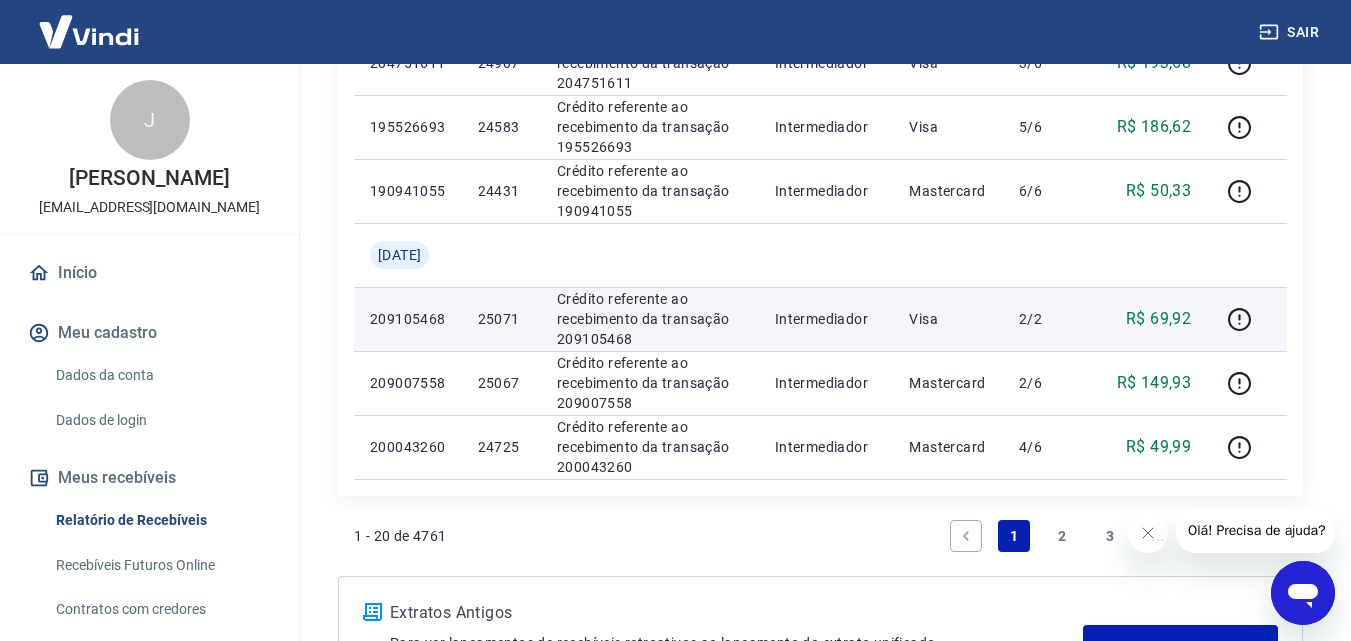 click on "25071" at bounding box center [501, 319] 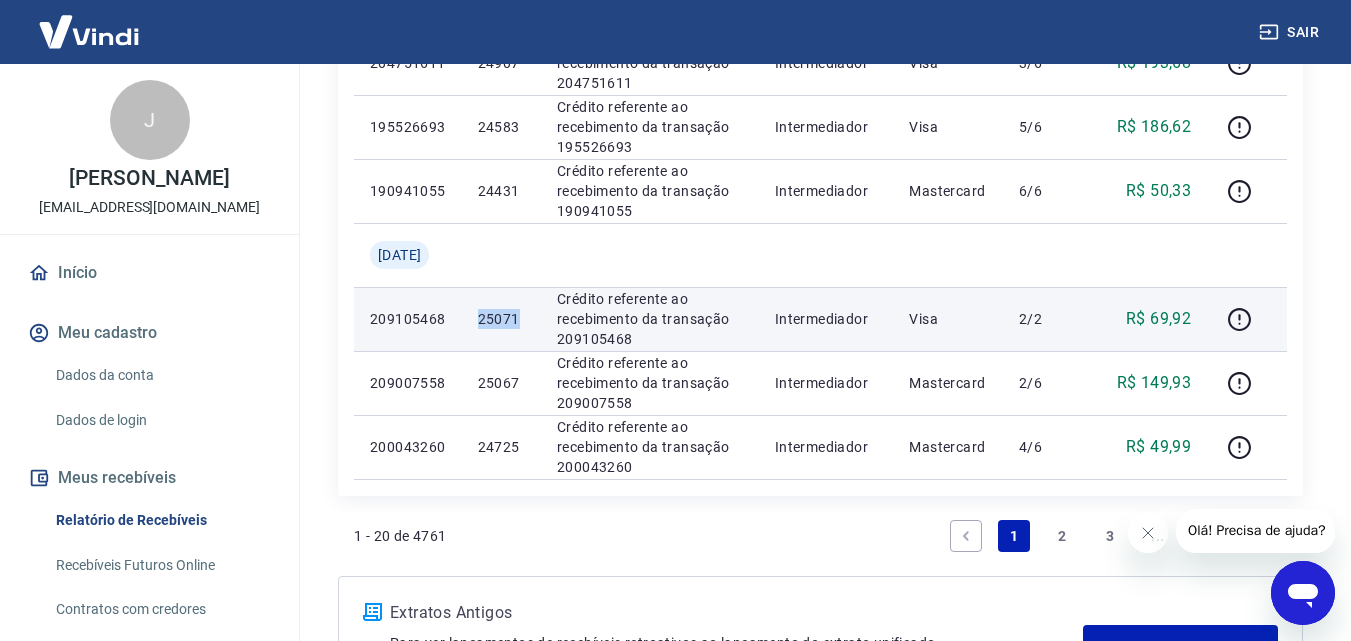 click on "25071" at bounding box center [501, 319] 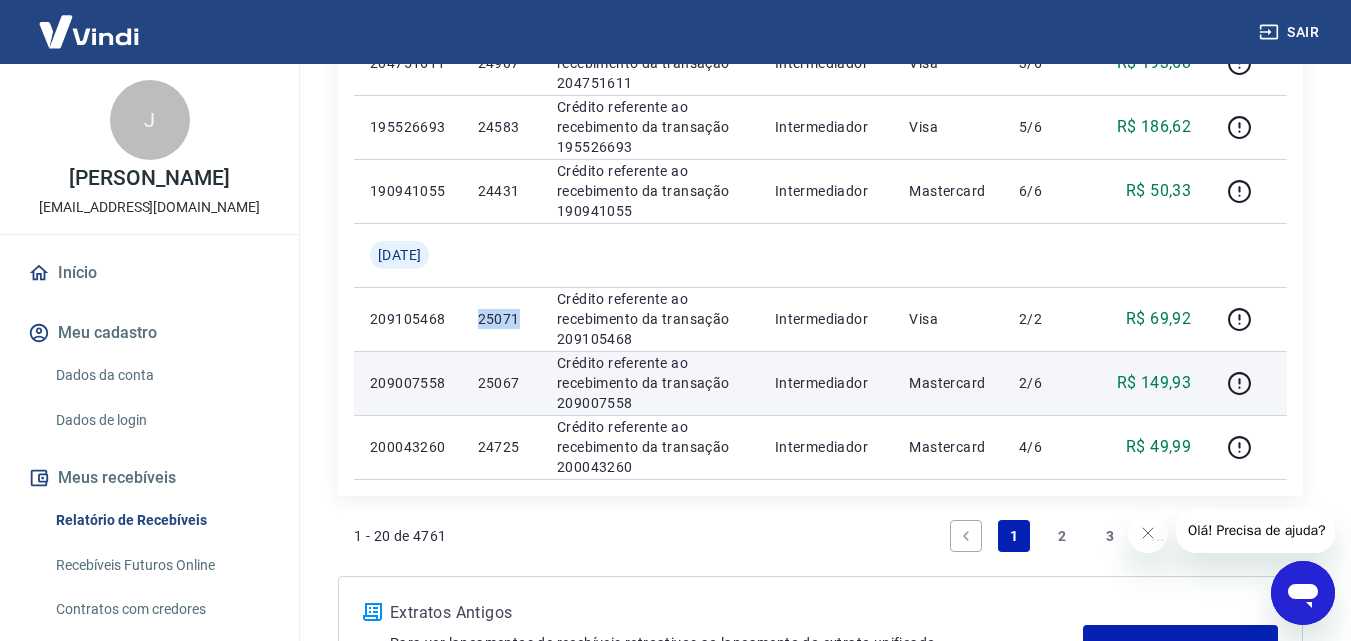 copy on "25071" 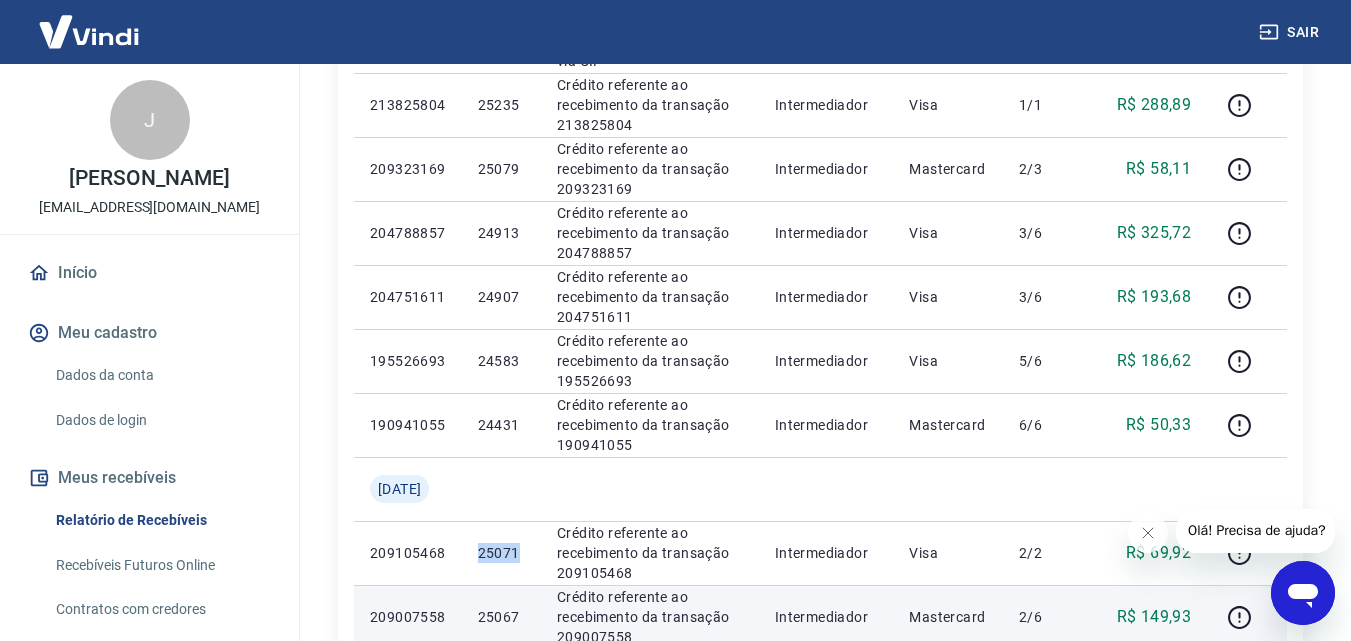 scroll, scrollTop: 1069, scrollLeft: 0, axis: vertical 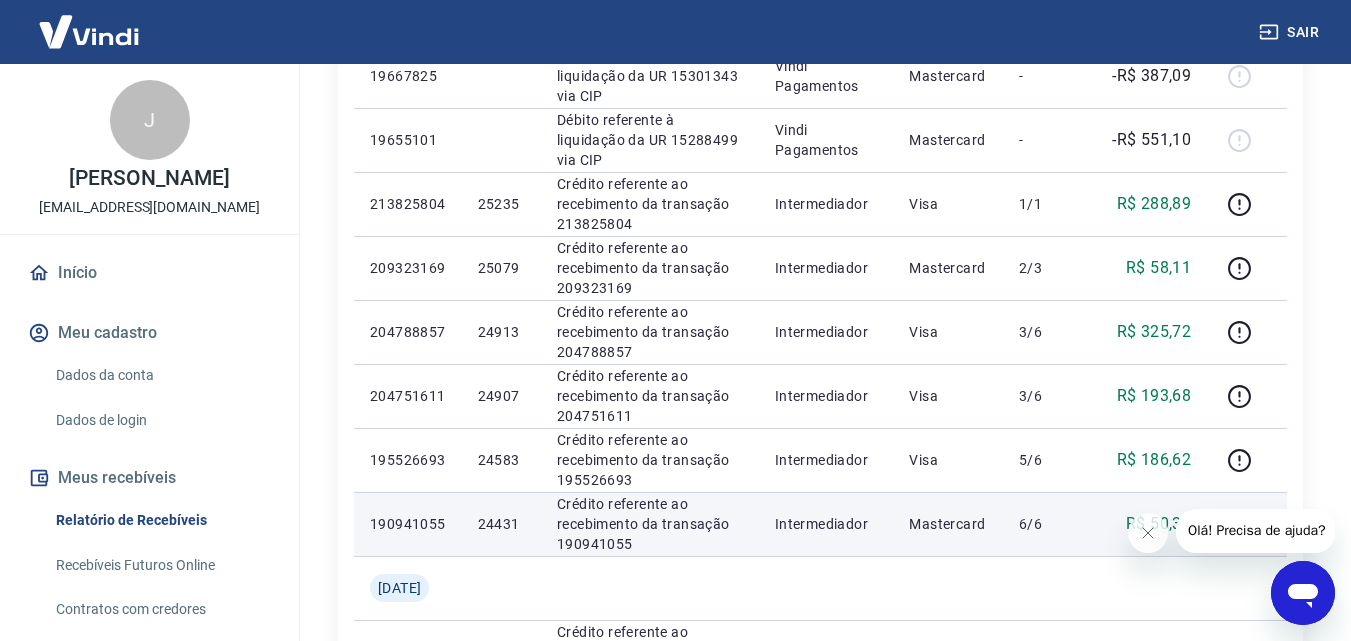 click on "24431" at bounding box center (501, 524) 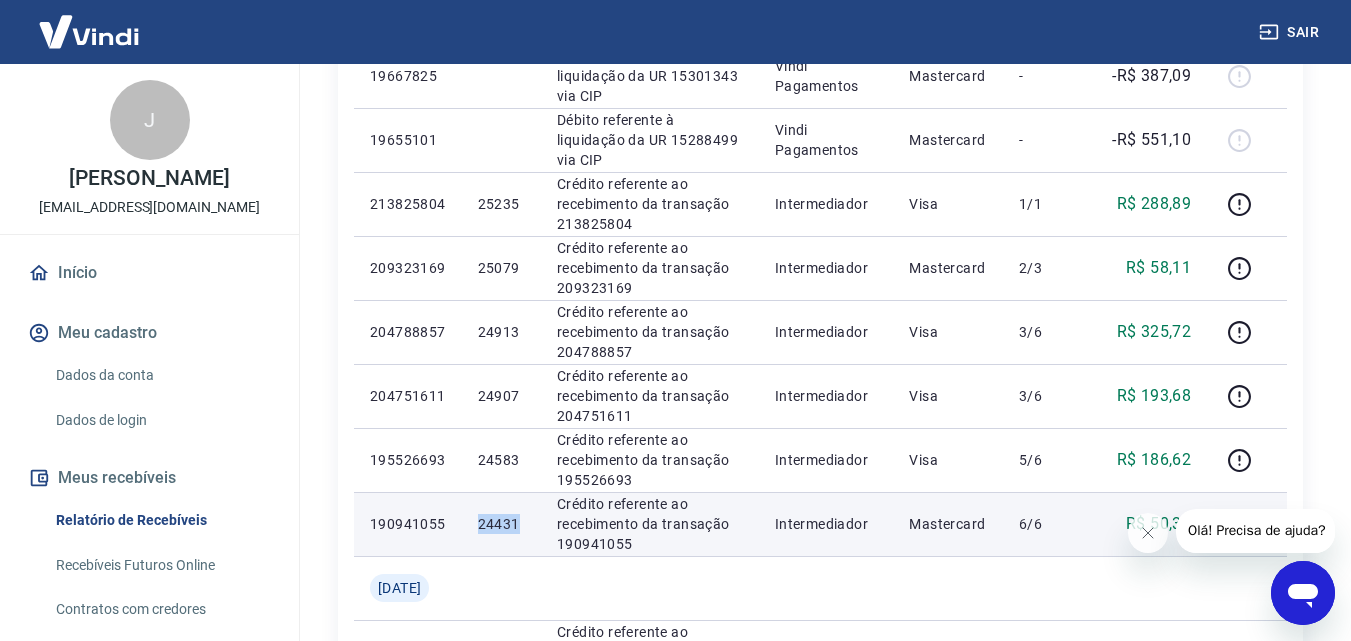 click on "24431" at bounding box center (501, 524) 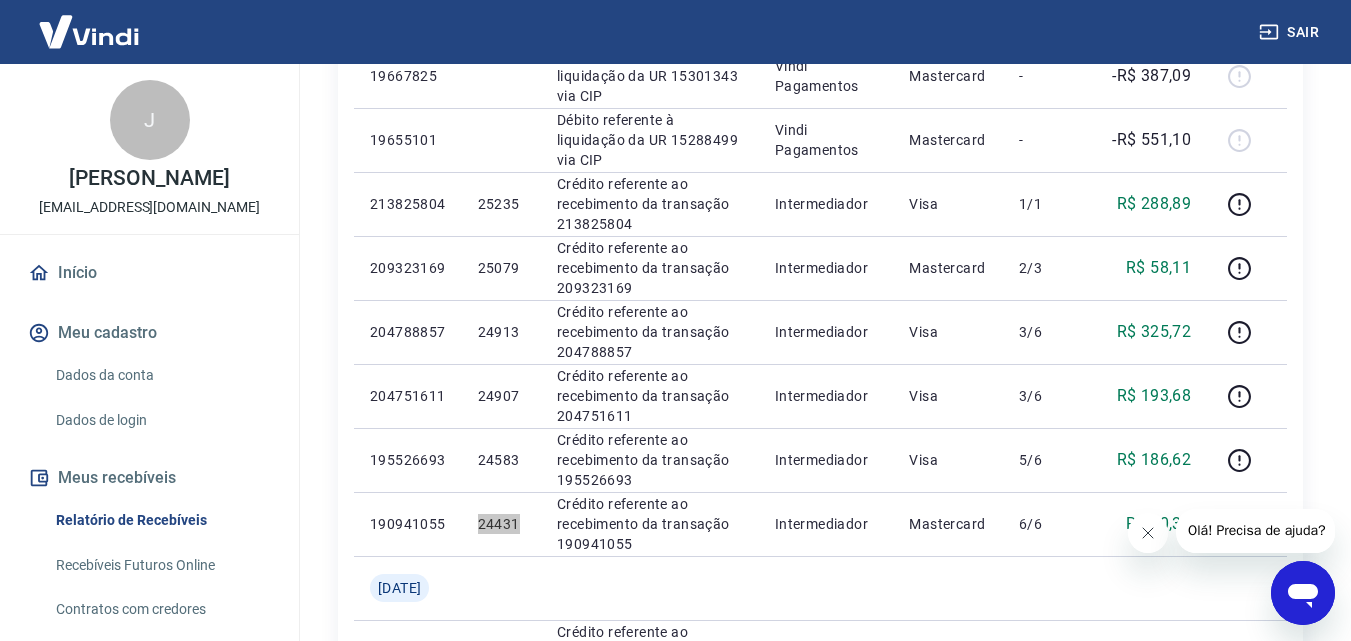click 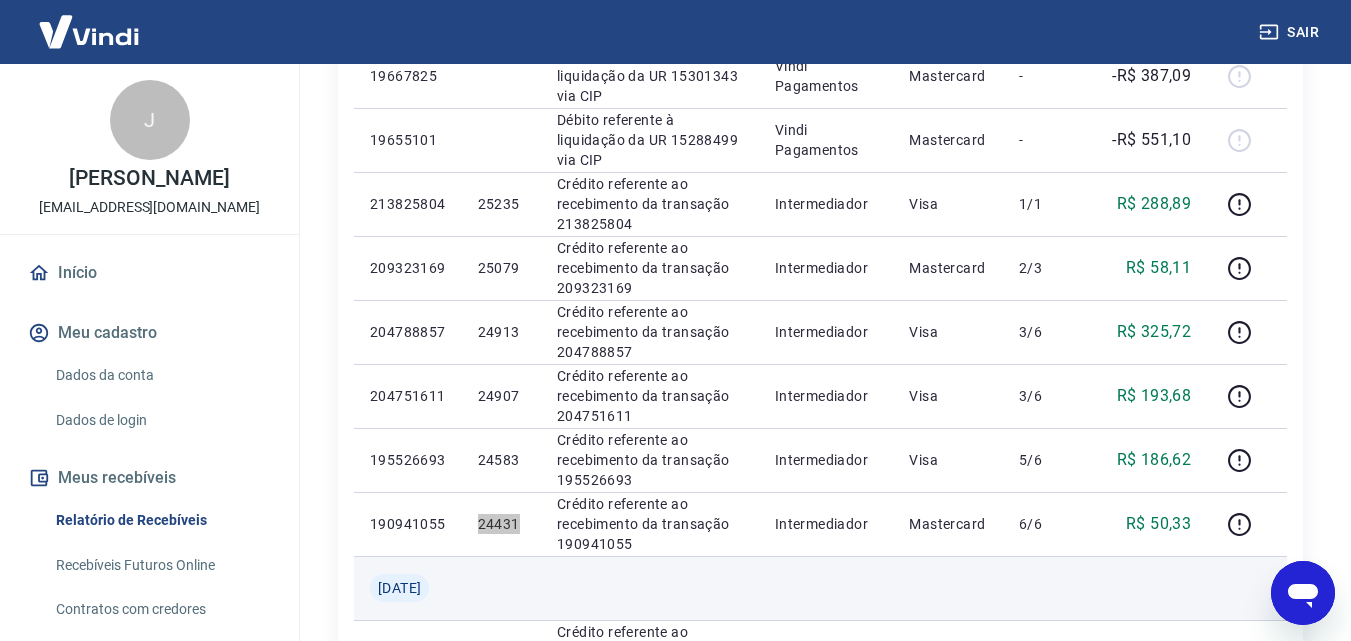 copy on "24431" 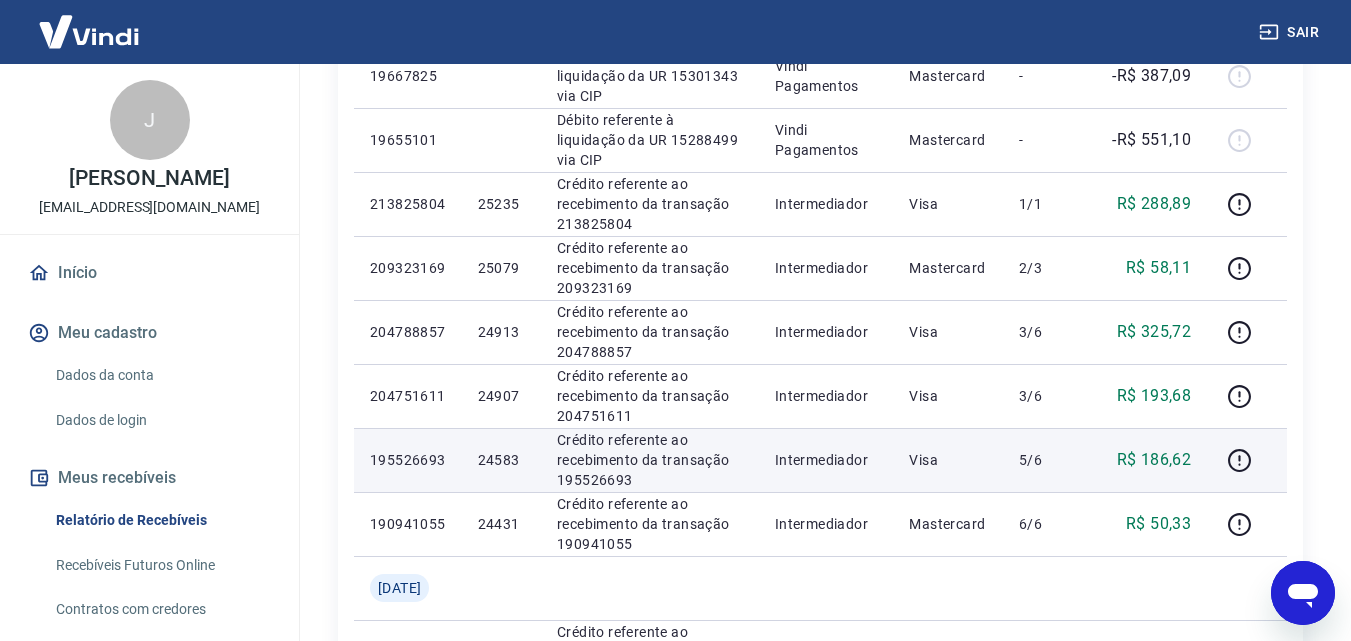 click on "24583" at bounding box center (501, 460) 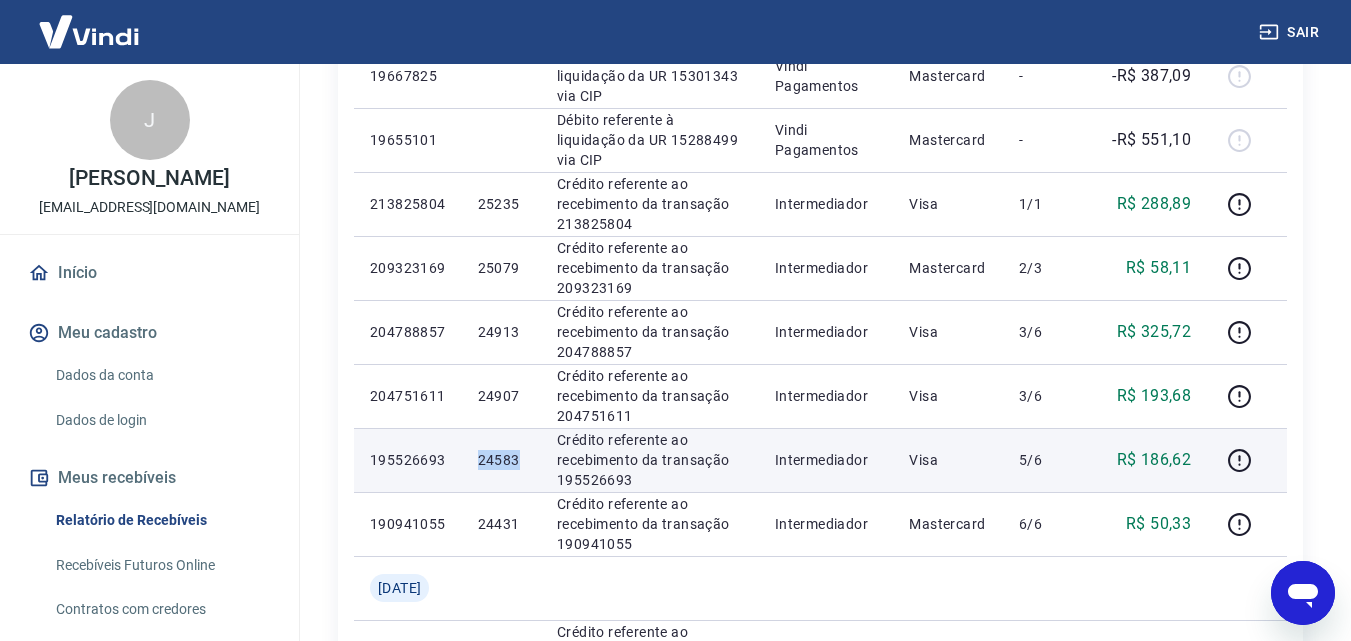 click on "24583" at bounding box center (501, 460) 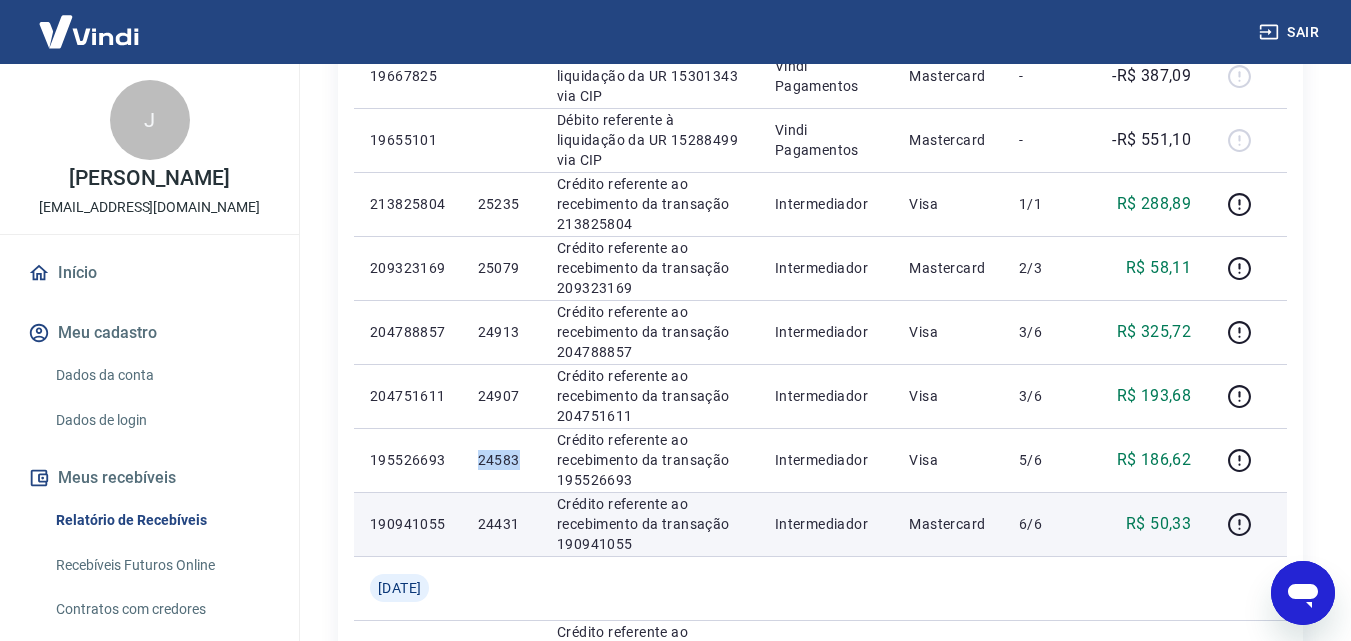 copy on "24583" 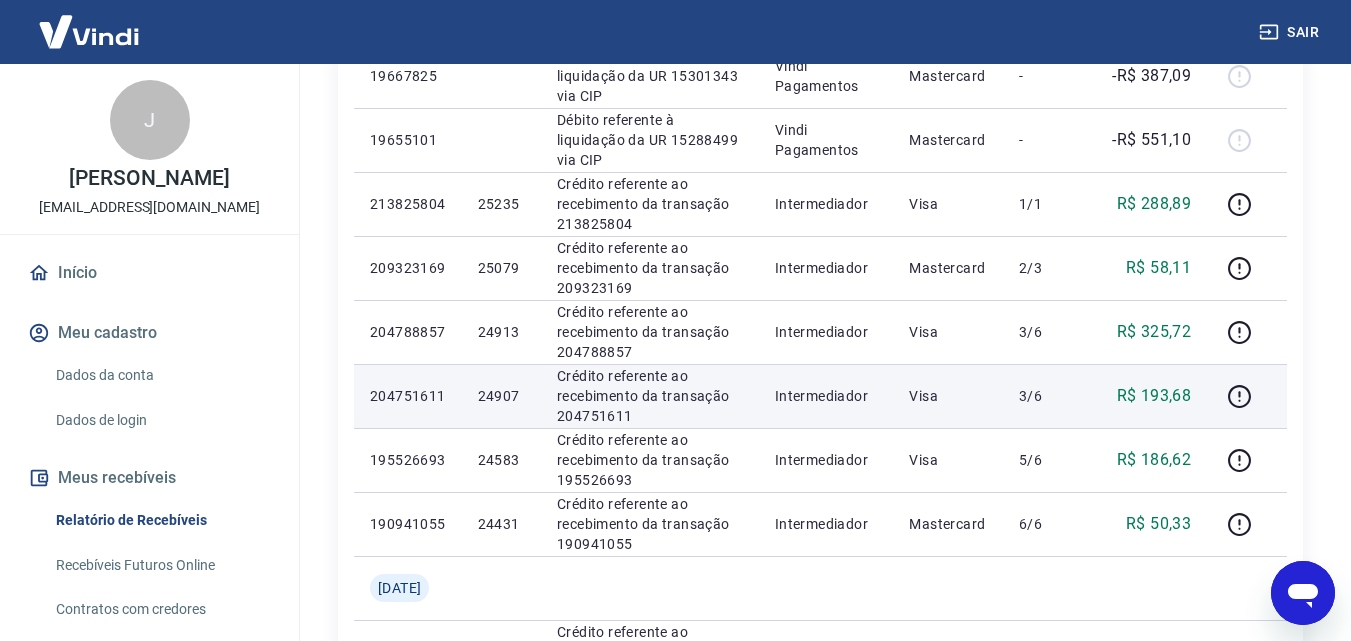 click on "24907" at bounding box center (501, 396) 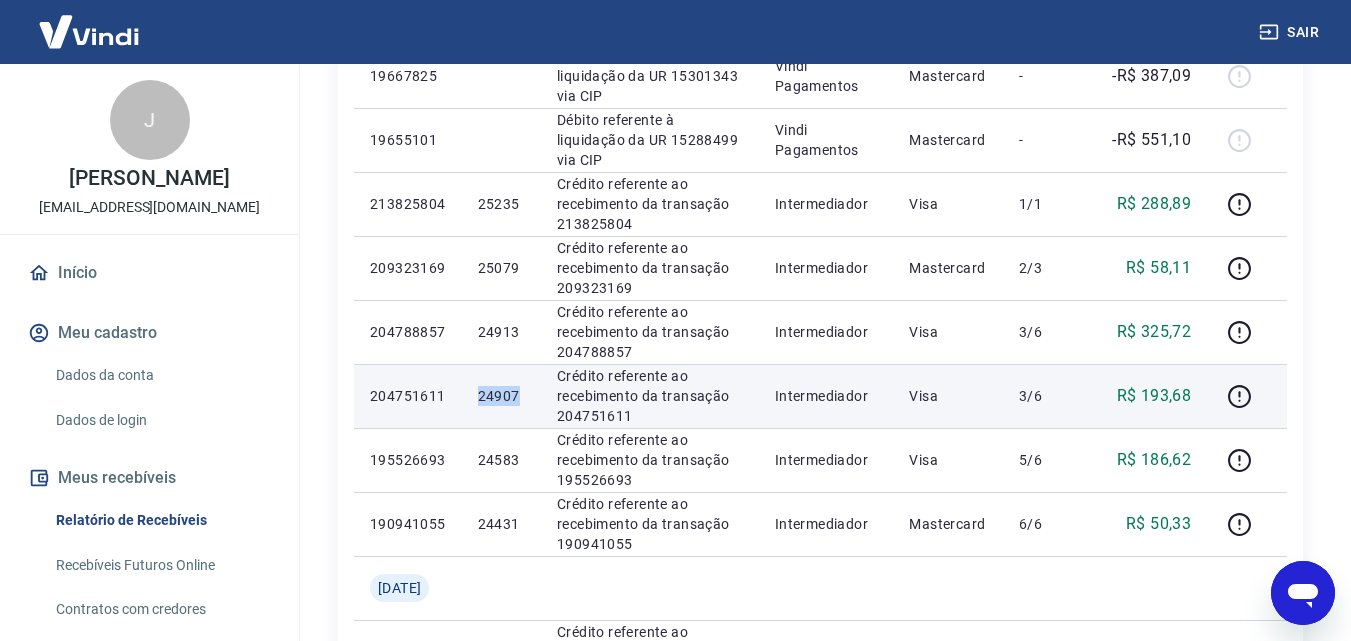 click on "24907" at bounding box center [501, 396] 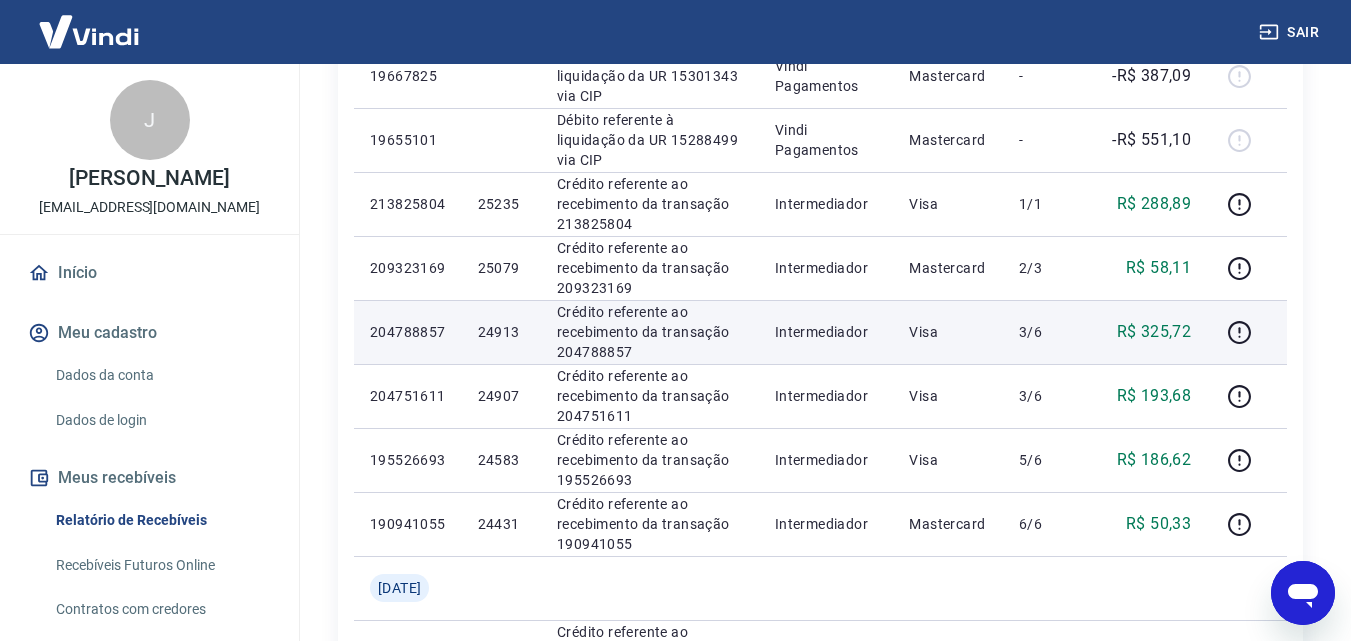 click on "24913" at bounding box center [501, 332] 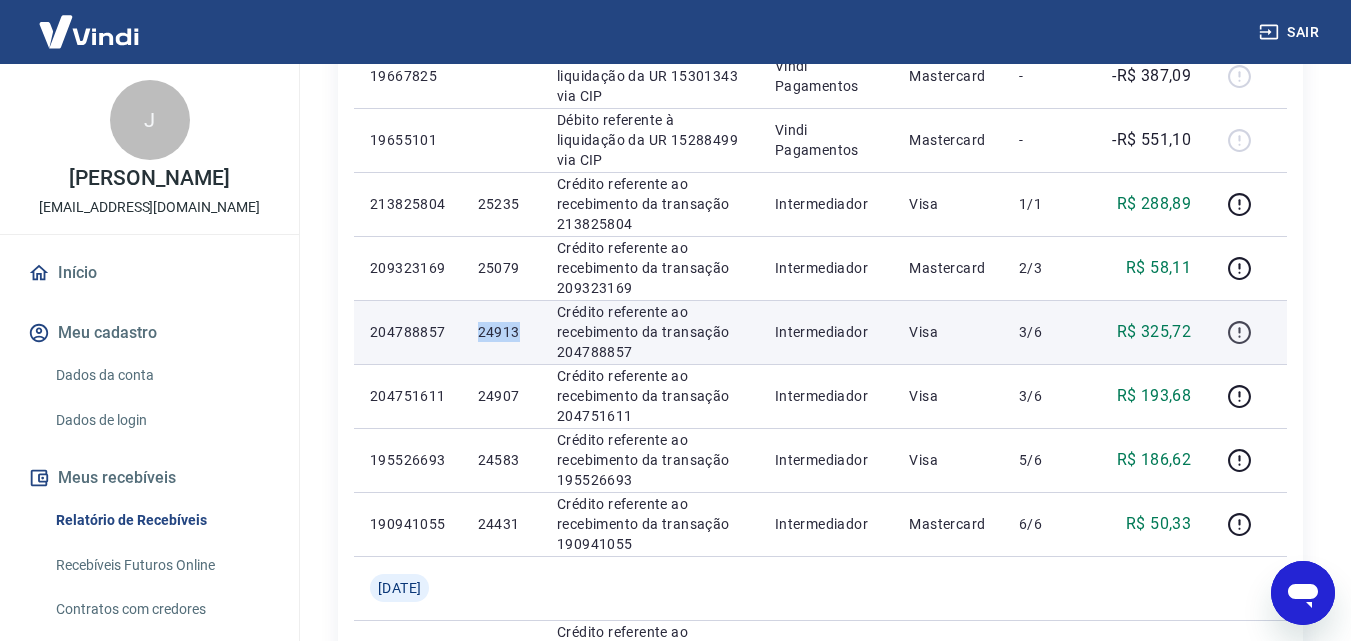 click 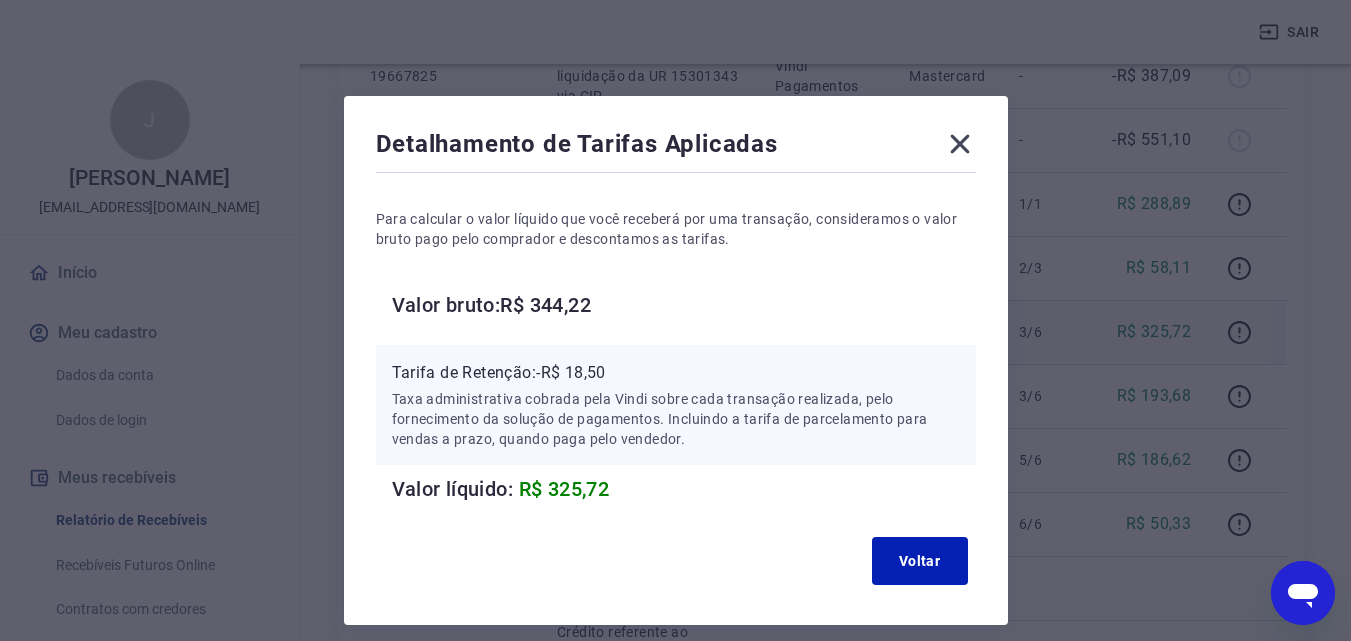 click 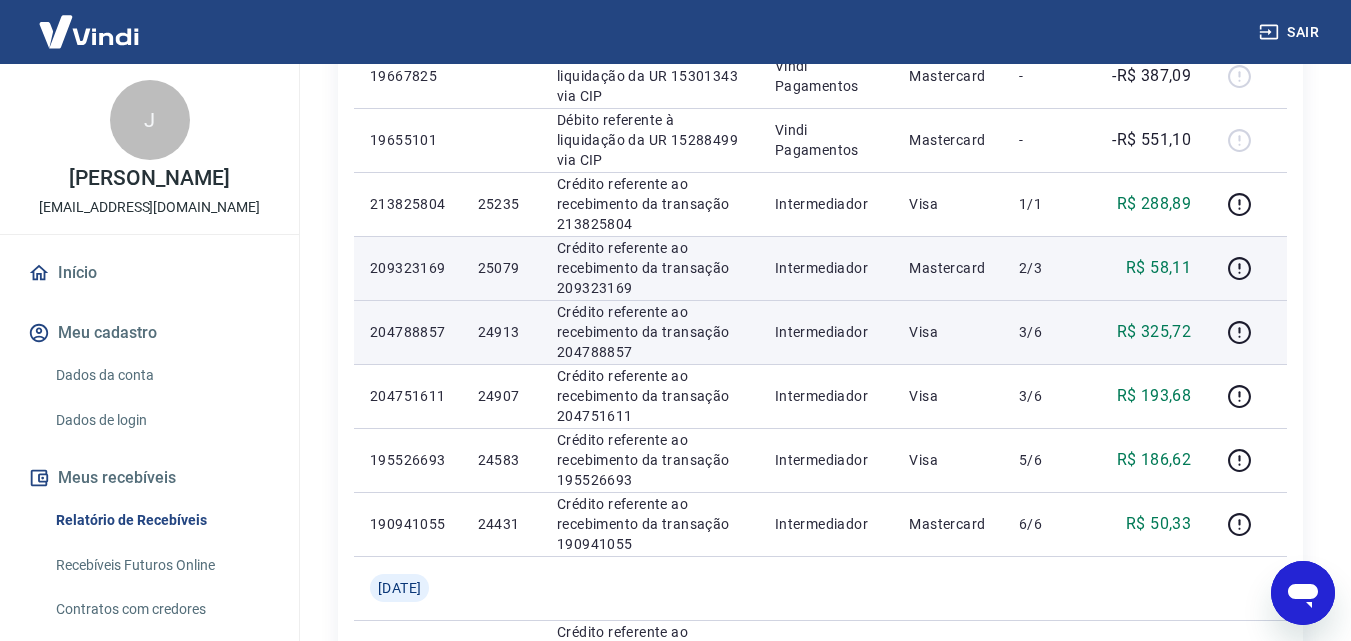 click on "25079" at bounding box center [501, 268] 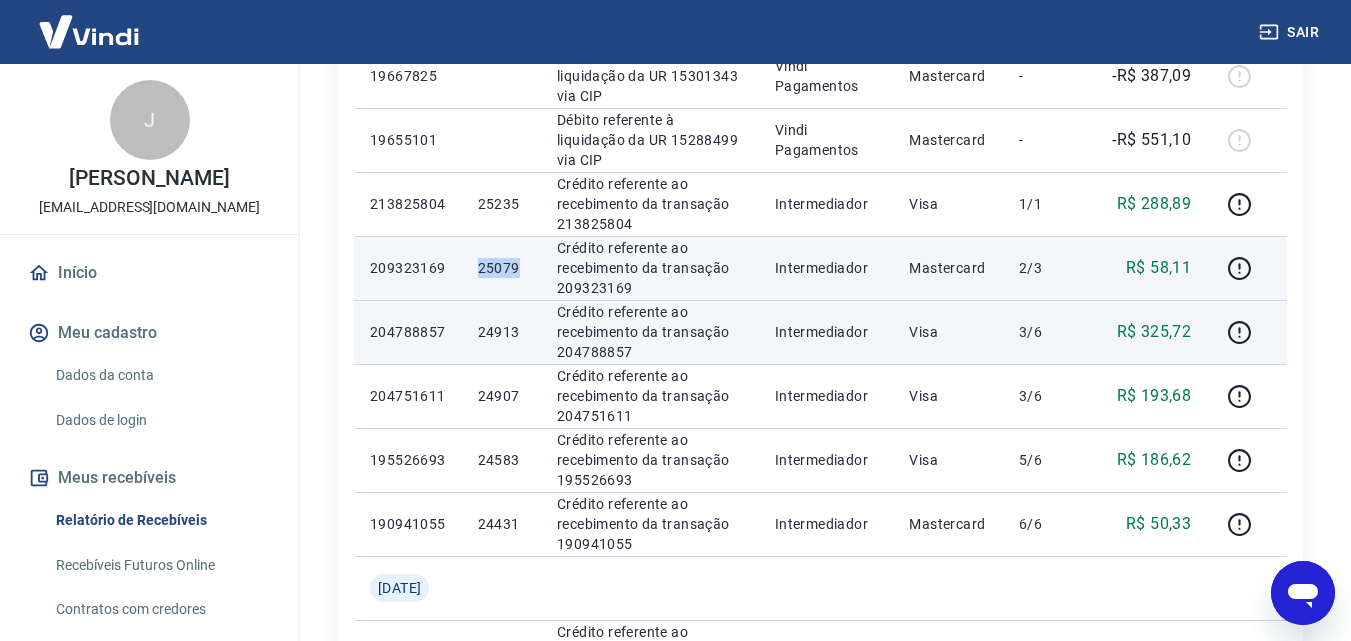 click on "25079" at bounding box center [501, 268] 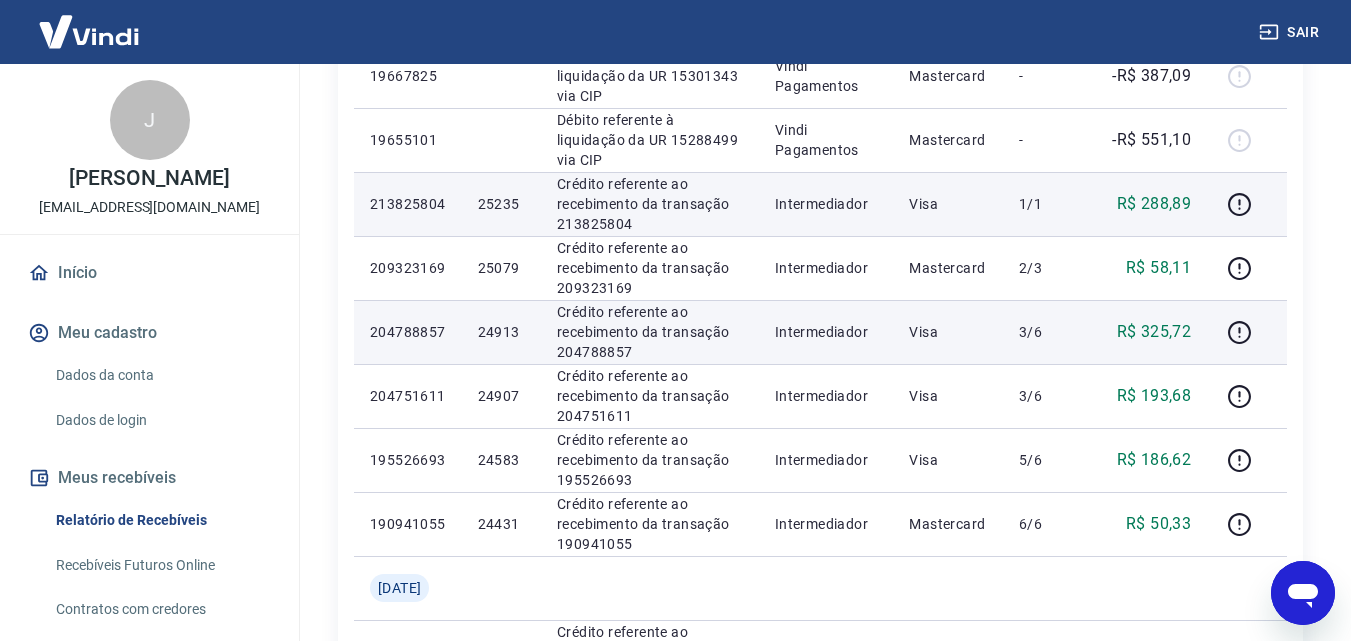 click on "25235" at bounding box center [501, 204] 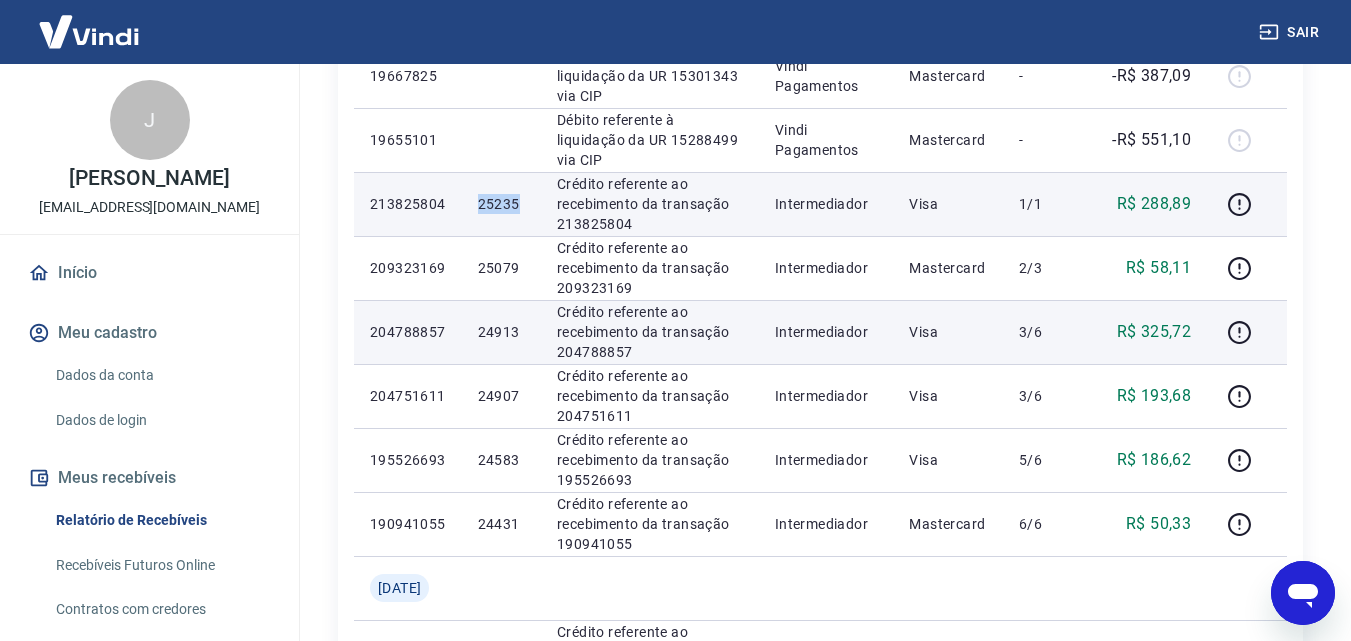 click on "25235" at bounding box center (501, 204) 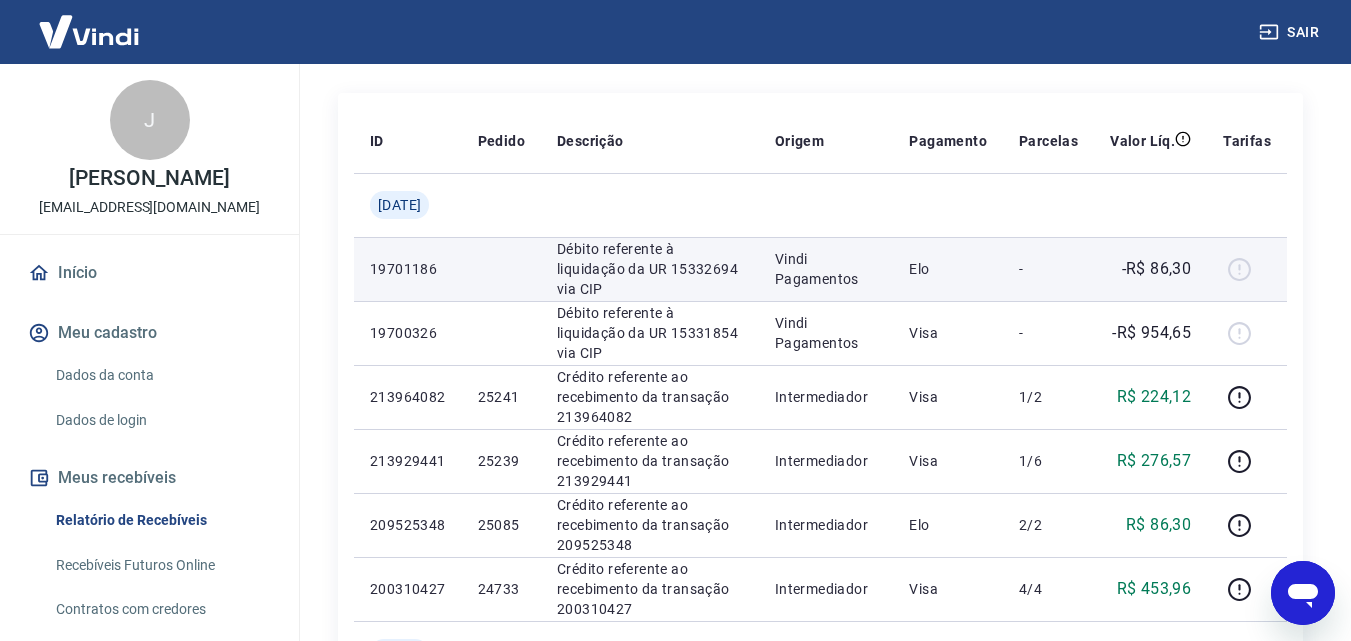 scroll, scrollTop: 0, scrollLeft: 0, axis: both 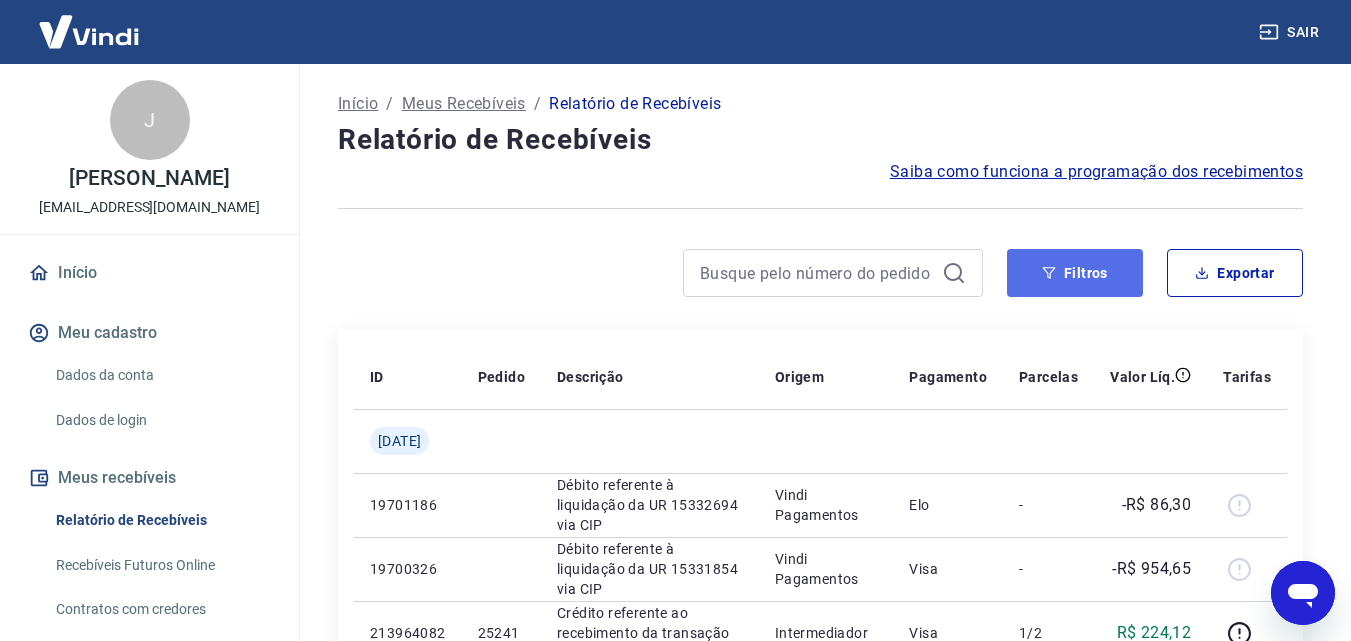 click on "Filtros" at bounding box center [1075, 273] 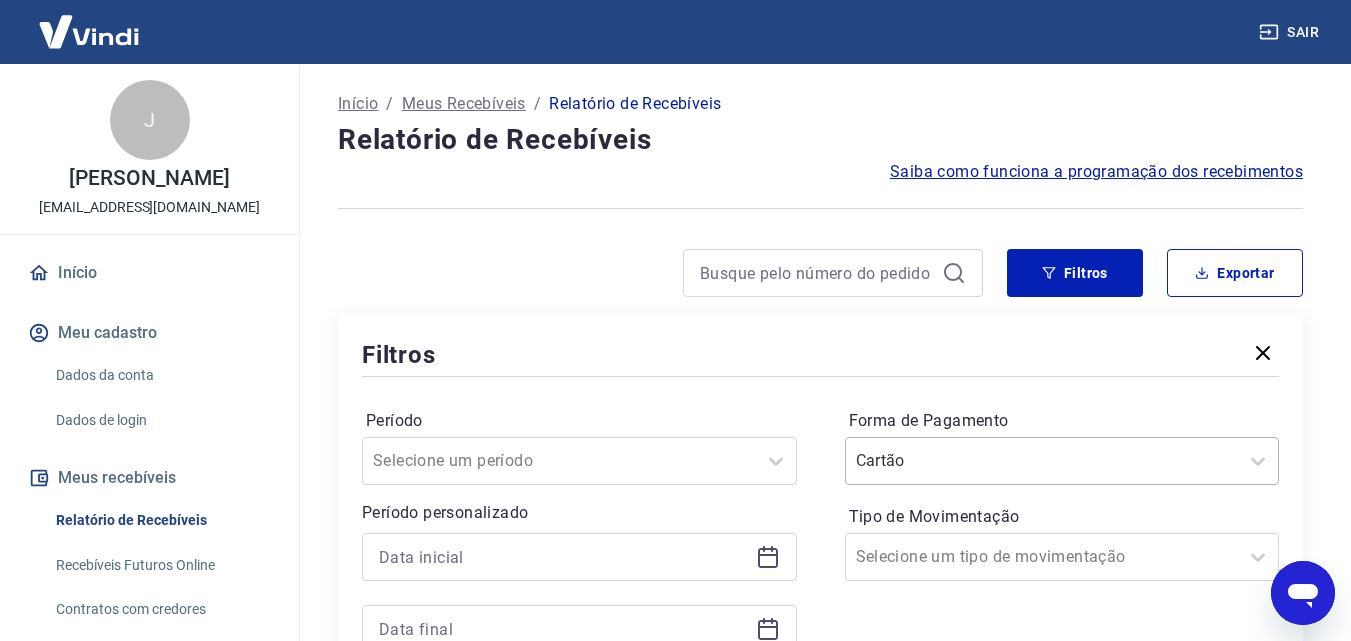 click on "Cartão" at bounding box center (1062, 461) 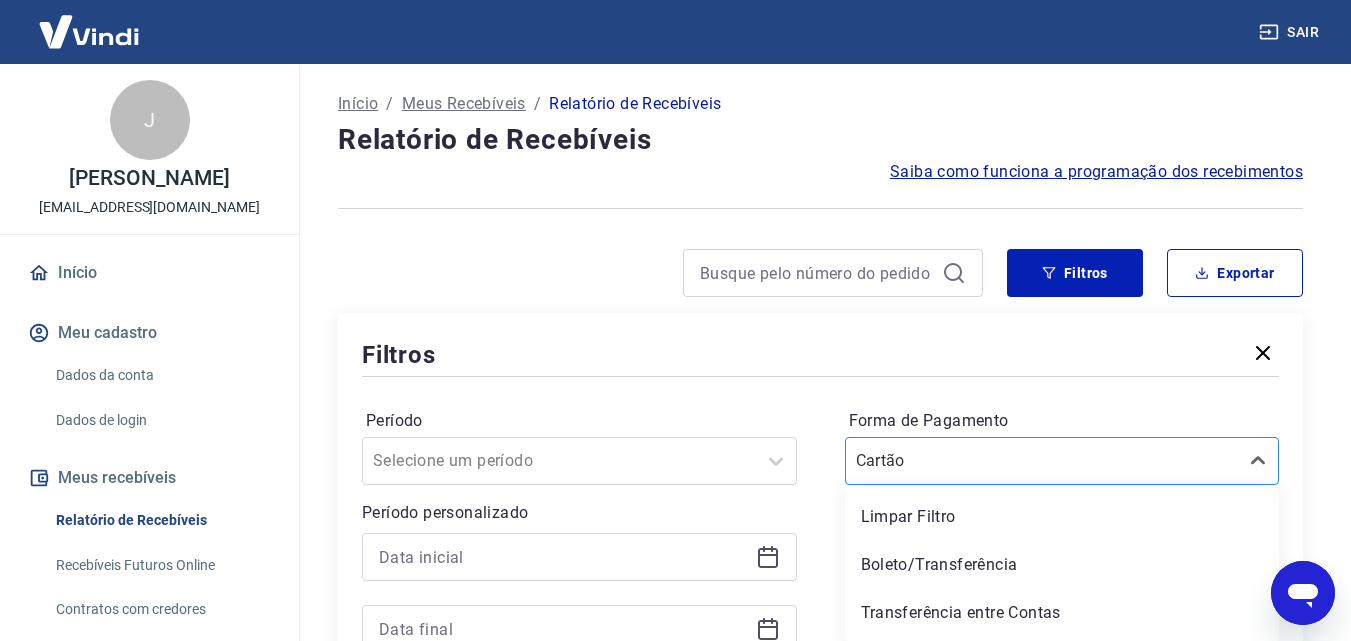 scroll, scrollTop: 92, scrollLeft: 0, axis: vertical 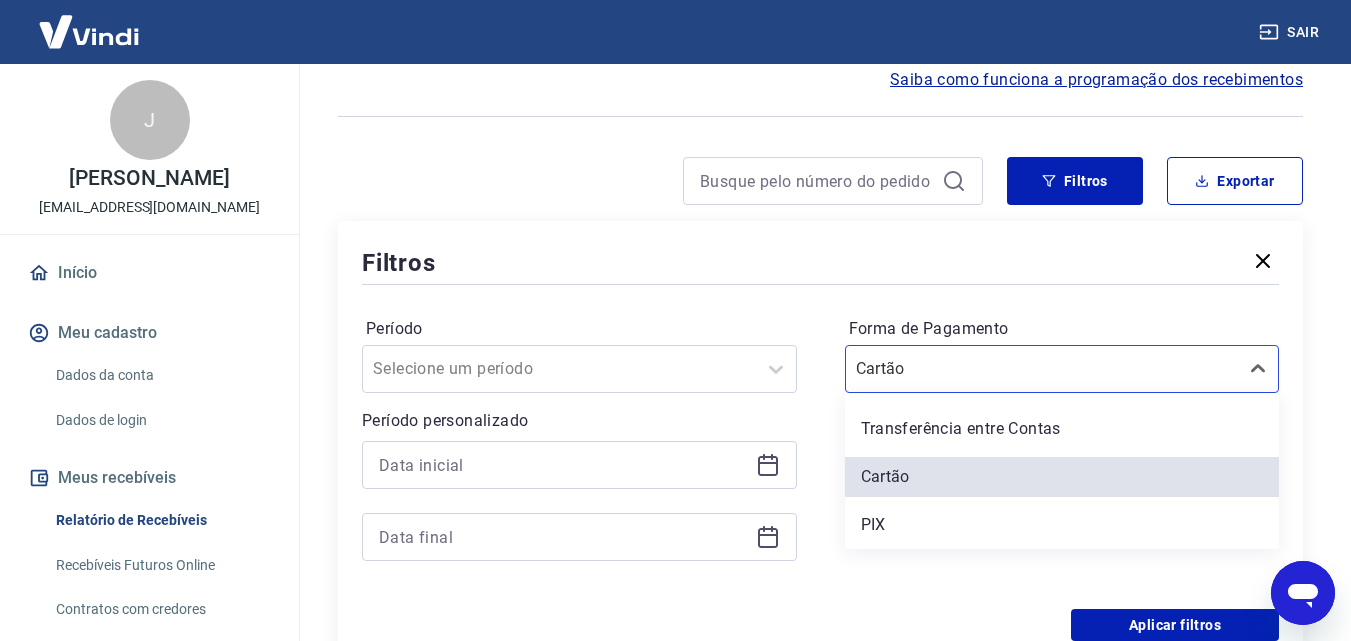 drag, startPoint x: 895, startPoint y: 525, endPoint x: 1074, endPoint y: 594, distance: 191.83847 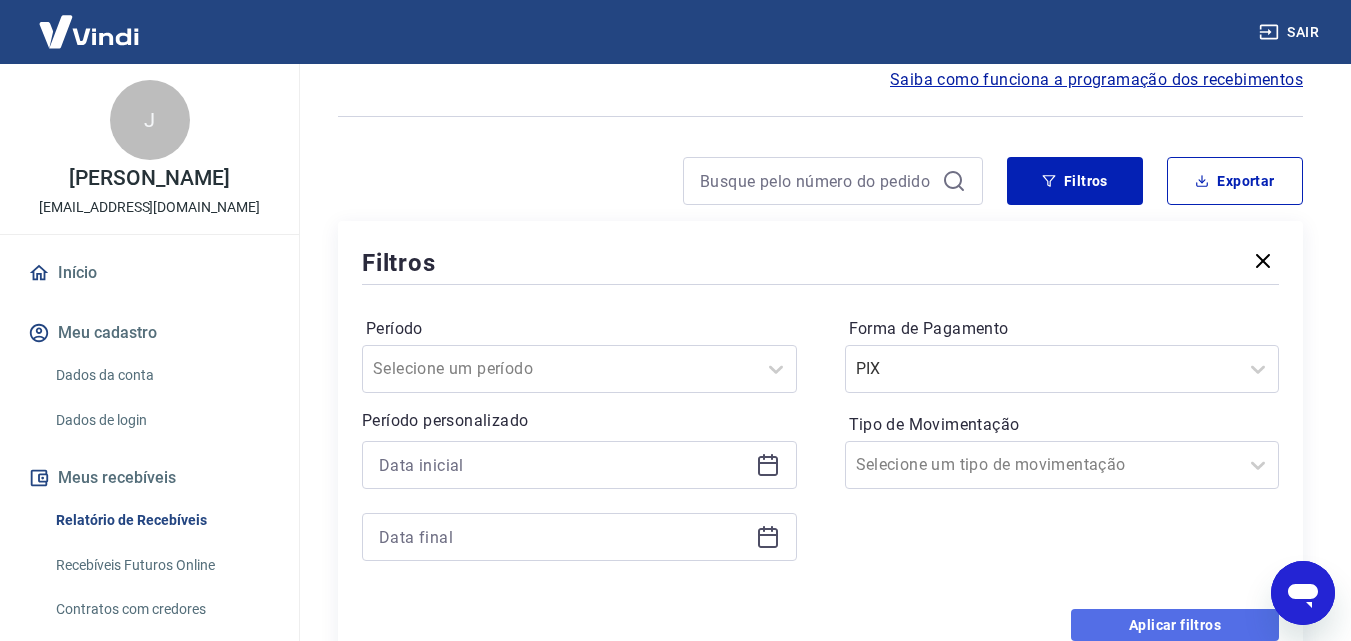 click on "Aplicar filtros" at bounding box center (1175, 625) 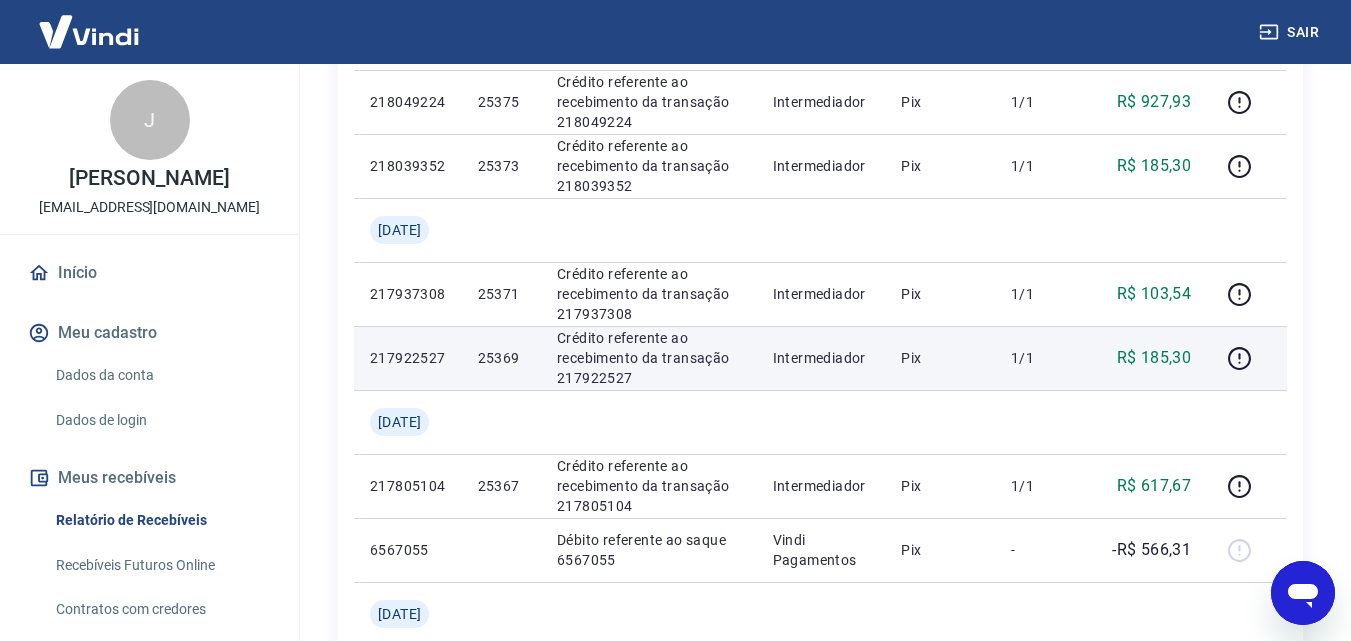 scroll, scrollTop: 833, scrollLeft: 0, axis: vertical 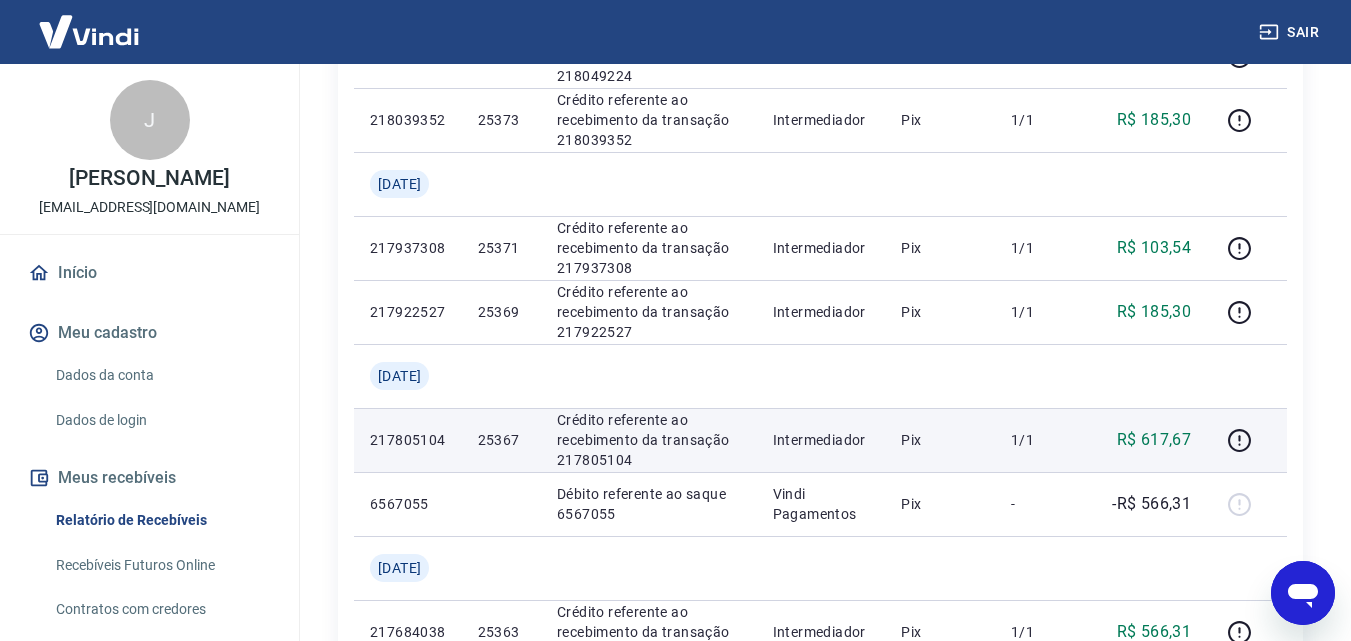 click on "25367" at bounding box center [501, 440] 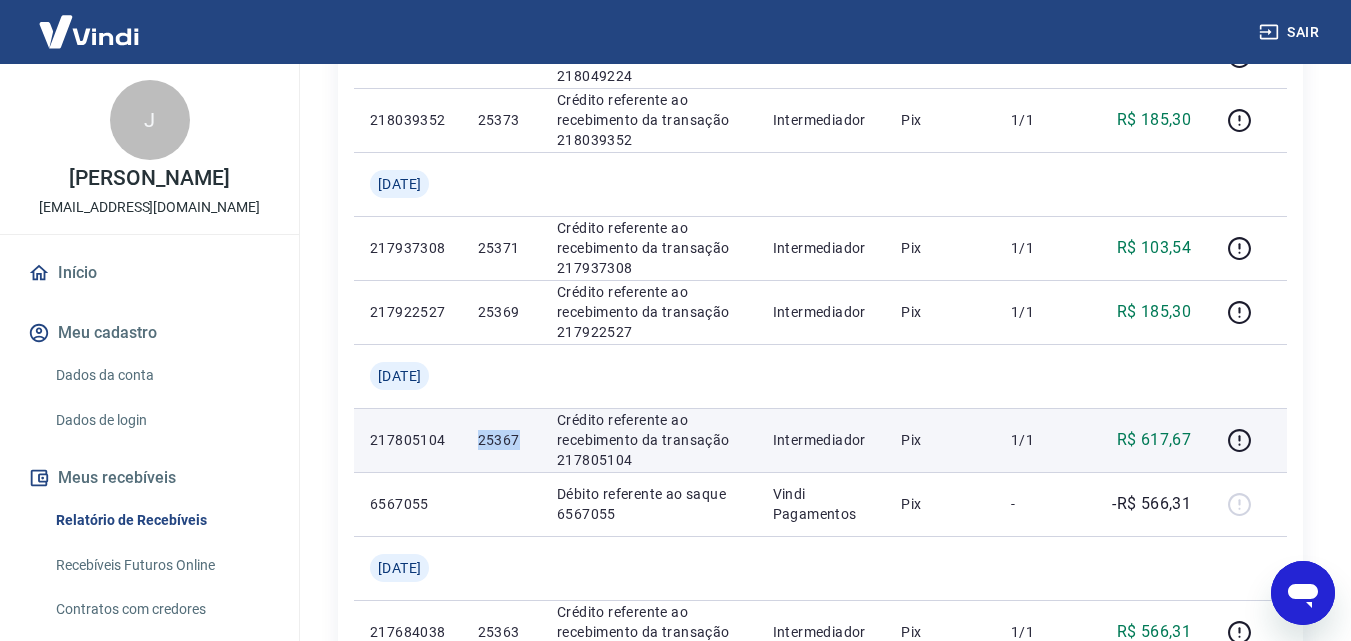 click on "25367" at bounding box center [501, 440] 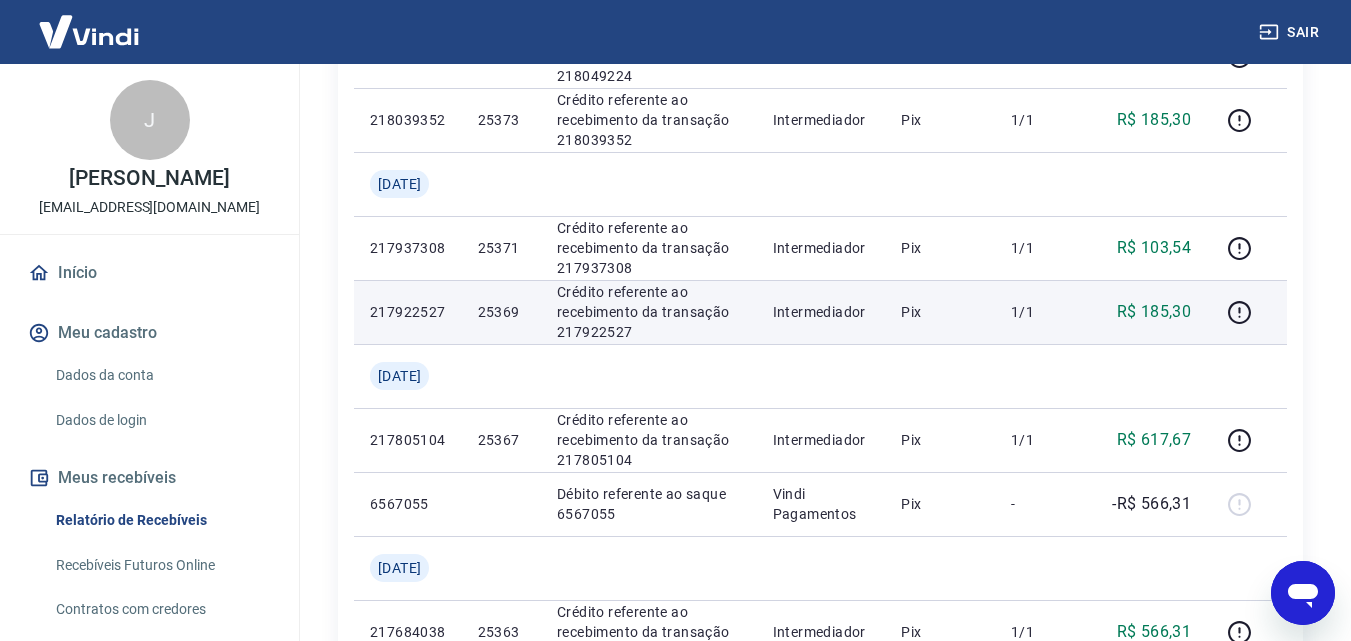 click on "25369" at bounding box center [501, 312] 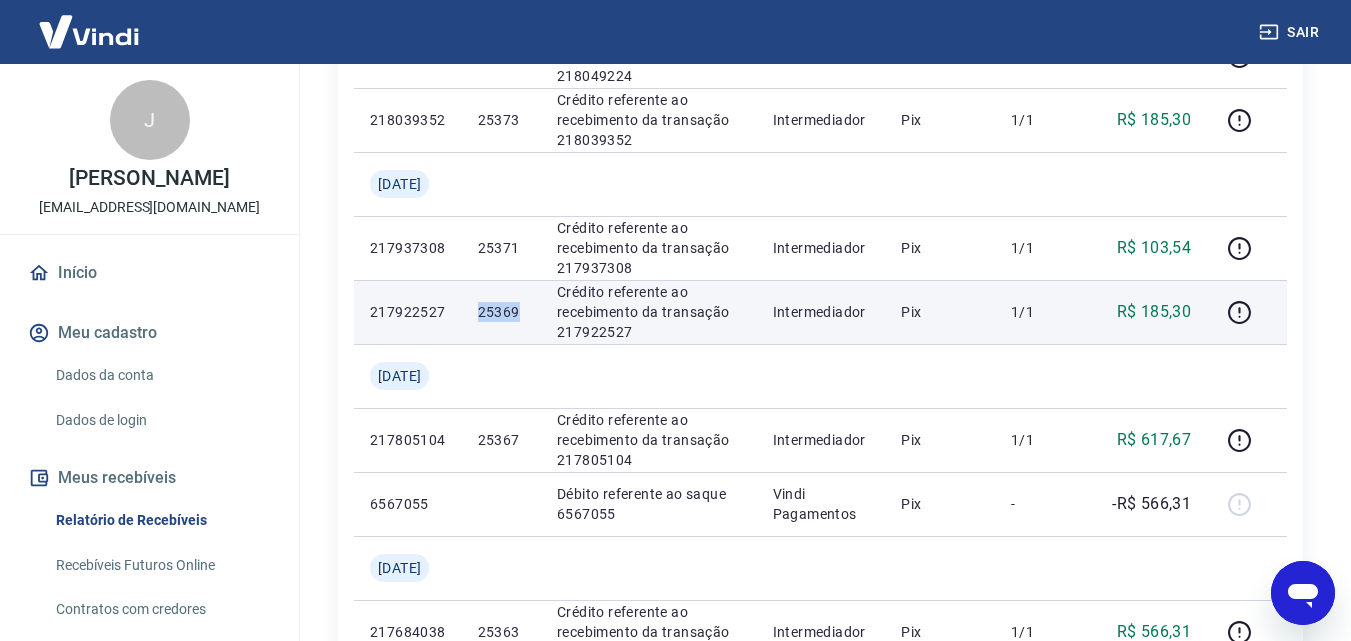 click on "25369" at bounding box center [501, 312] 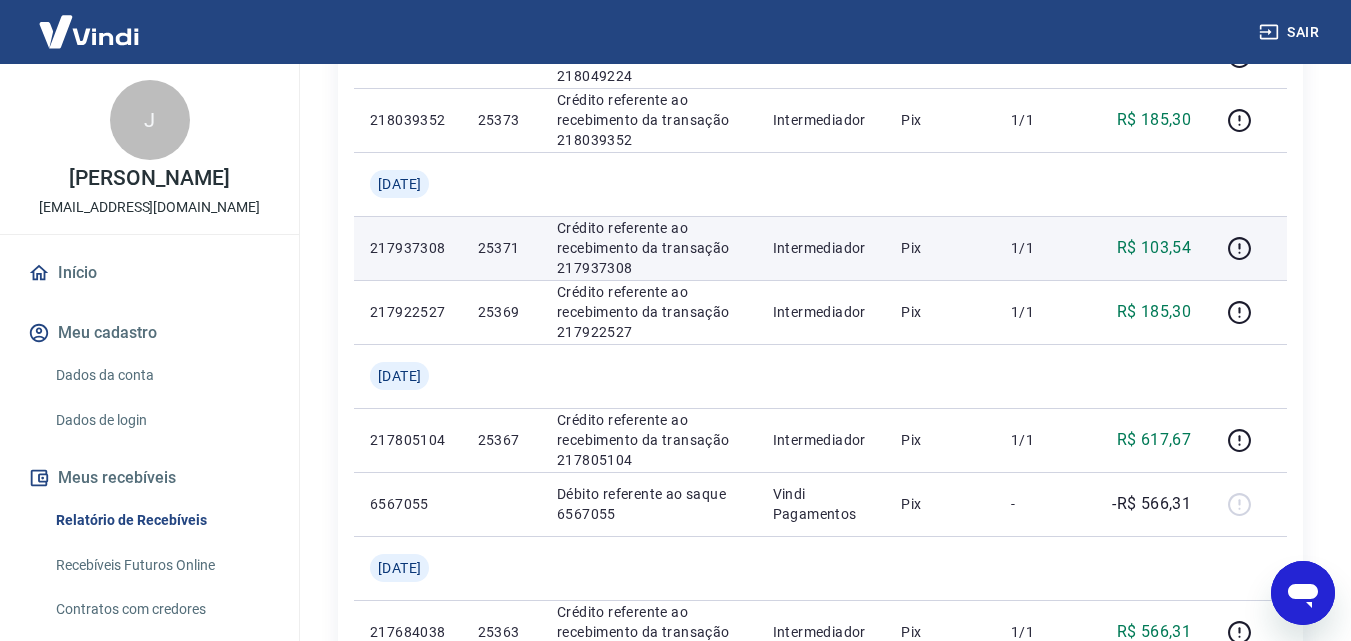 click on "25371" at bounding box center [501, 248] 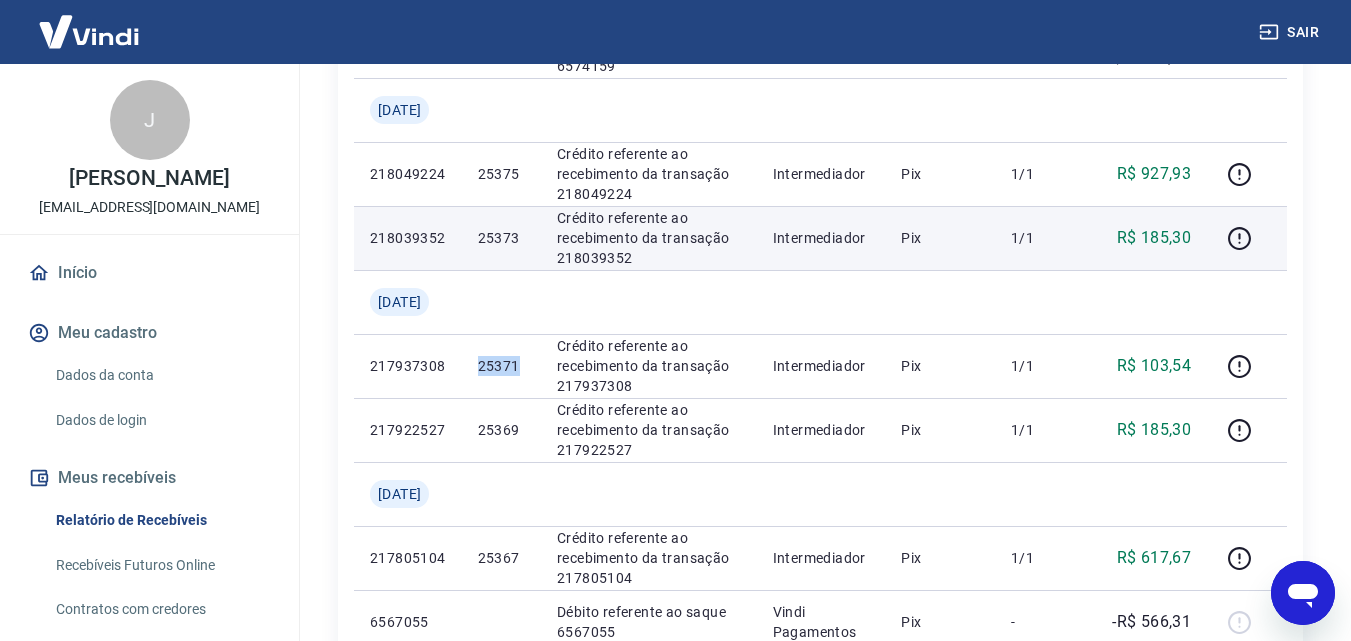 scroll, scrollTop: 667, scrollLeft: 0, axis: vertical 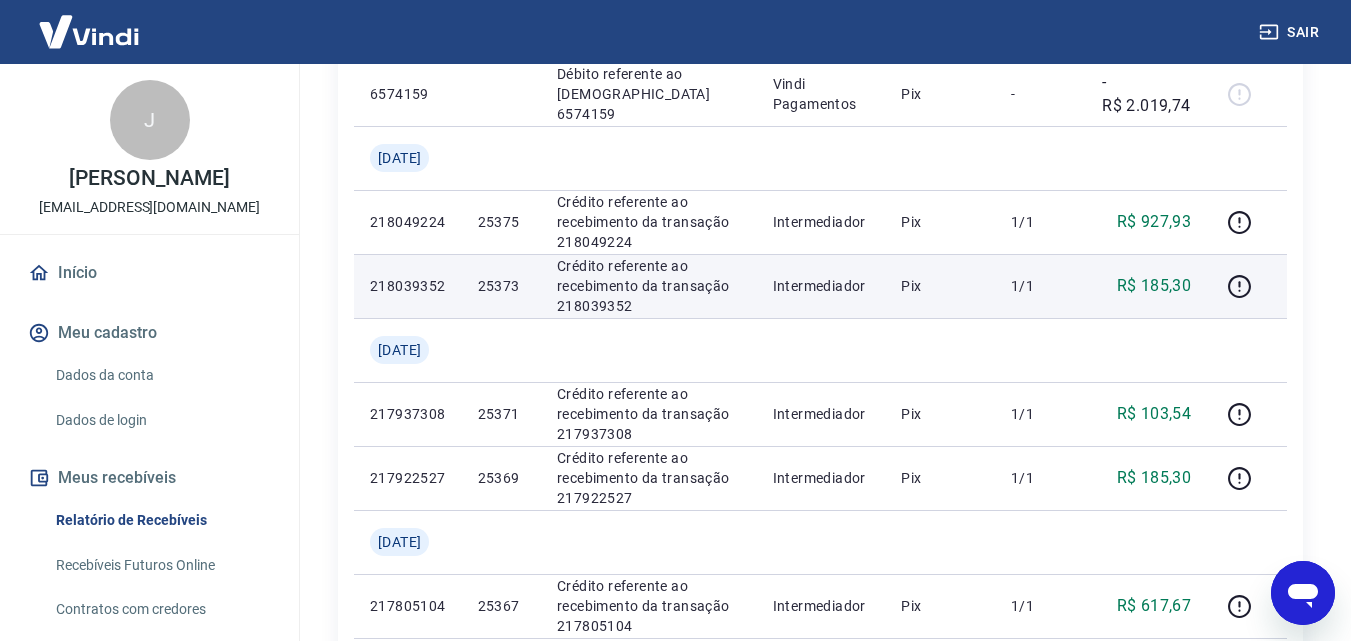 click on "25373" at bounding box center (501, 286) 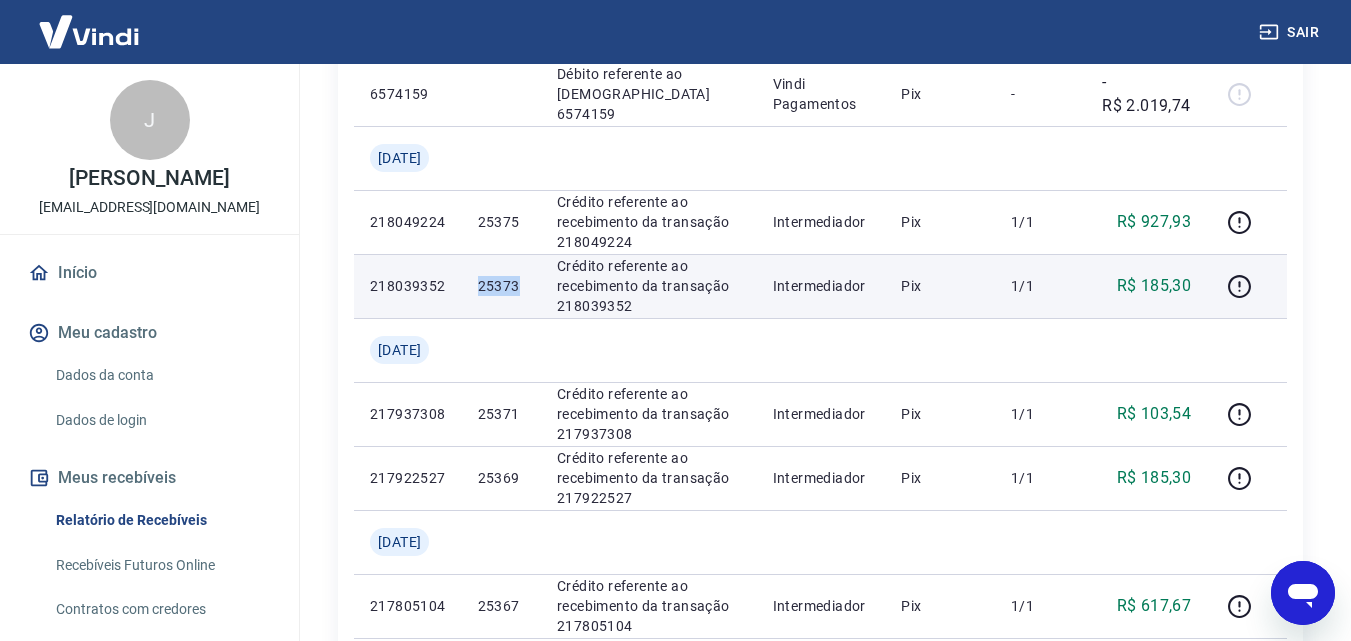 click on "25373" at bounding box center [501, 286] 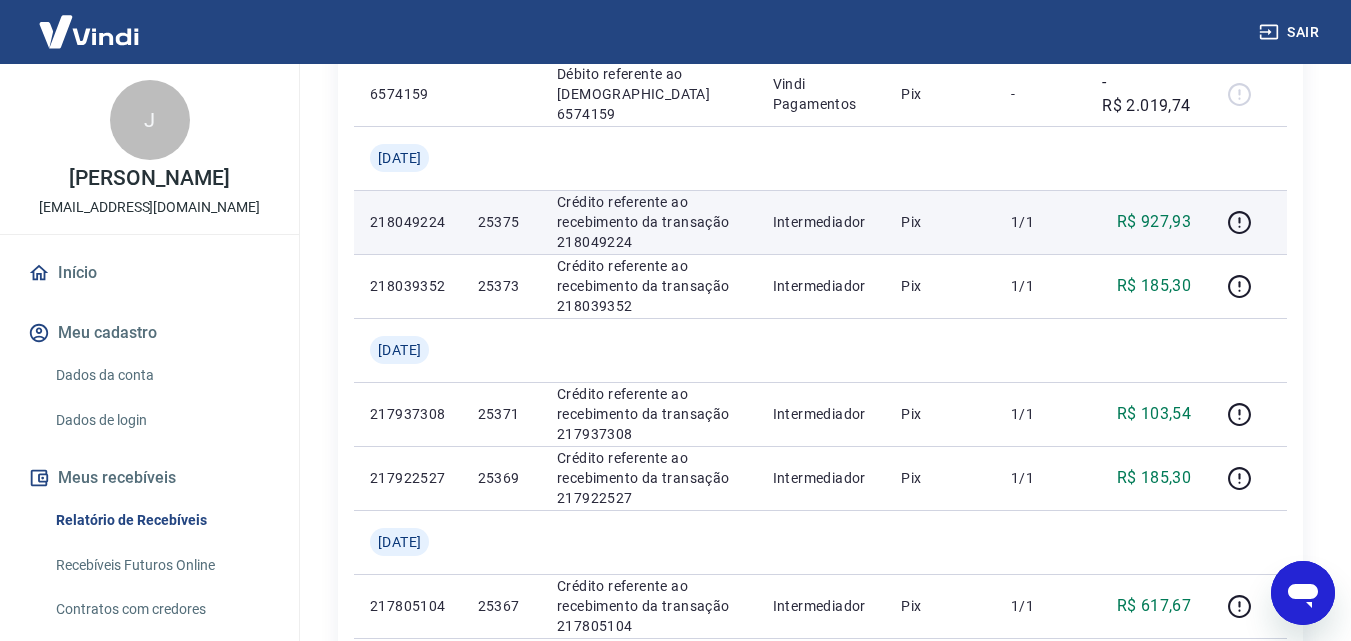 click on "25375" at bounding box center (501, 222) 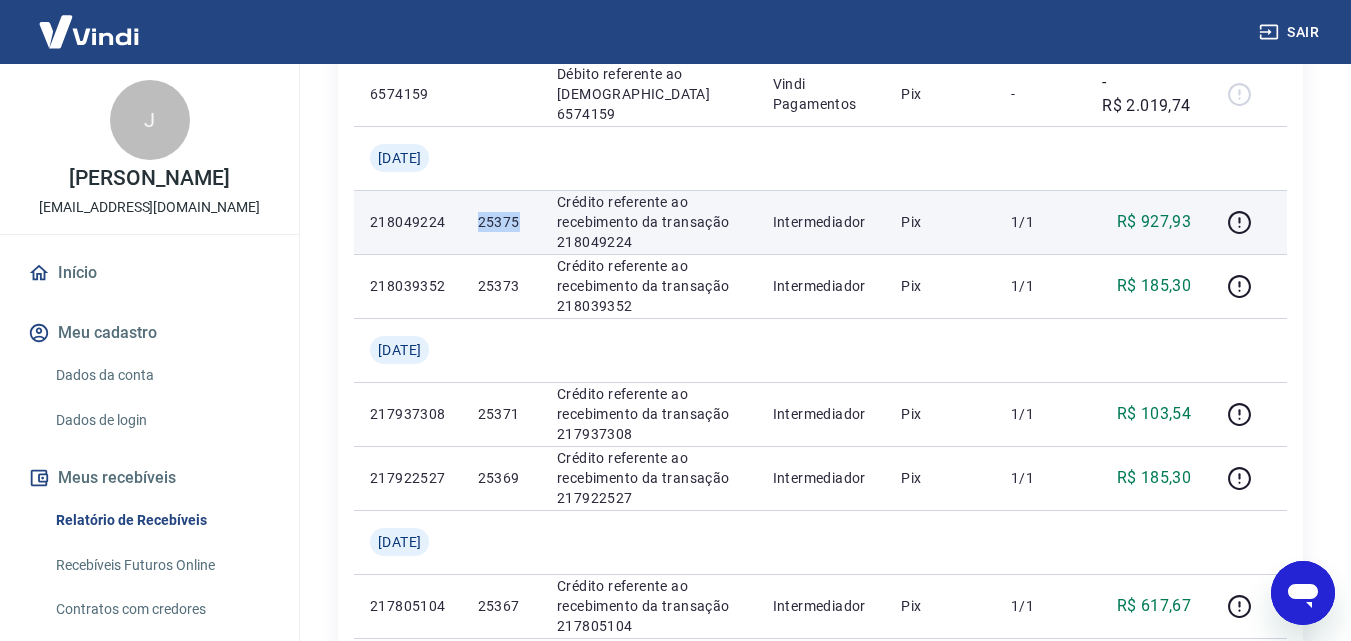 click on "25375" at bounding box center [501, 222] 